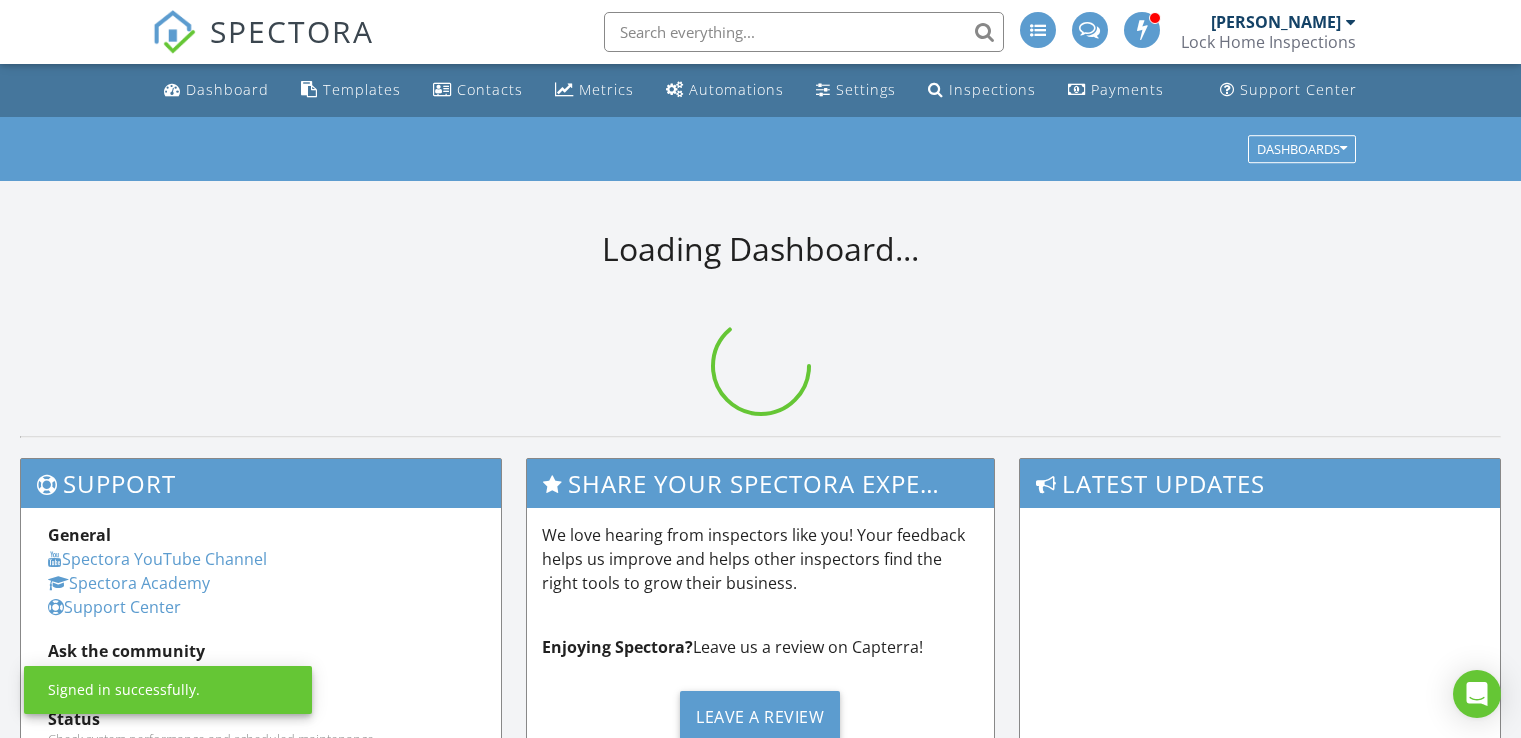 scroll, scrollTop: 0, scrollLeft: 0, axis: both 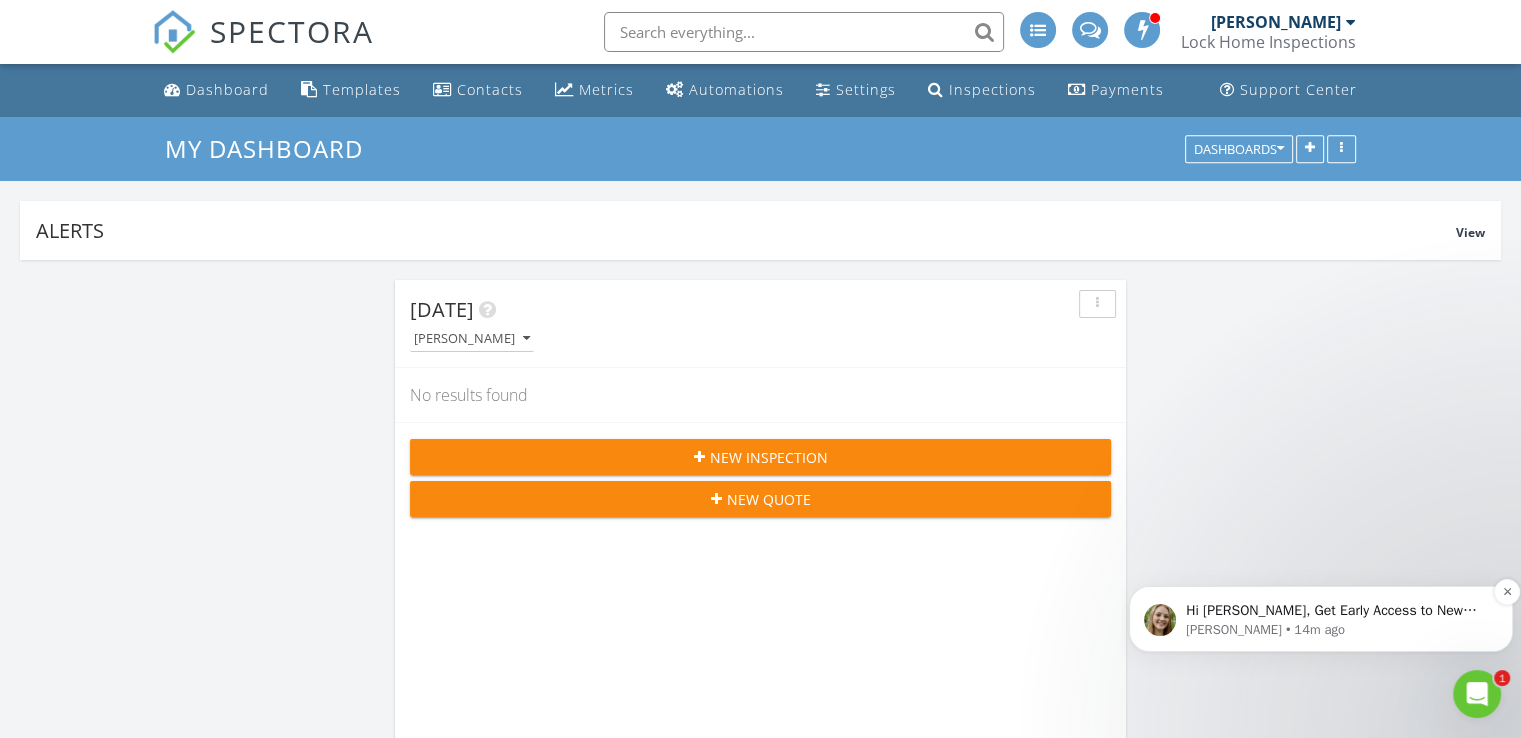 click on "Hi Michael, Get Early Access to New Report Writing Features &amp; Updates Want to be the first to try Spectora’s latest updates? Join our early access group and be the first to use new features before they’re released. Features and updates coming soon that you will get early access to include: Update: The upgraded Rapid Fire Camera, New: Photo preview before adding images to a report, New: The .5 camera lens" at bounding box center (1337, 611) 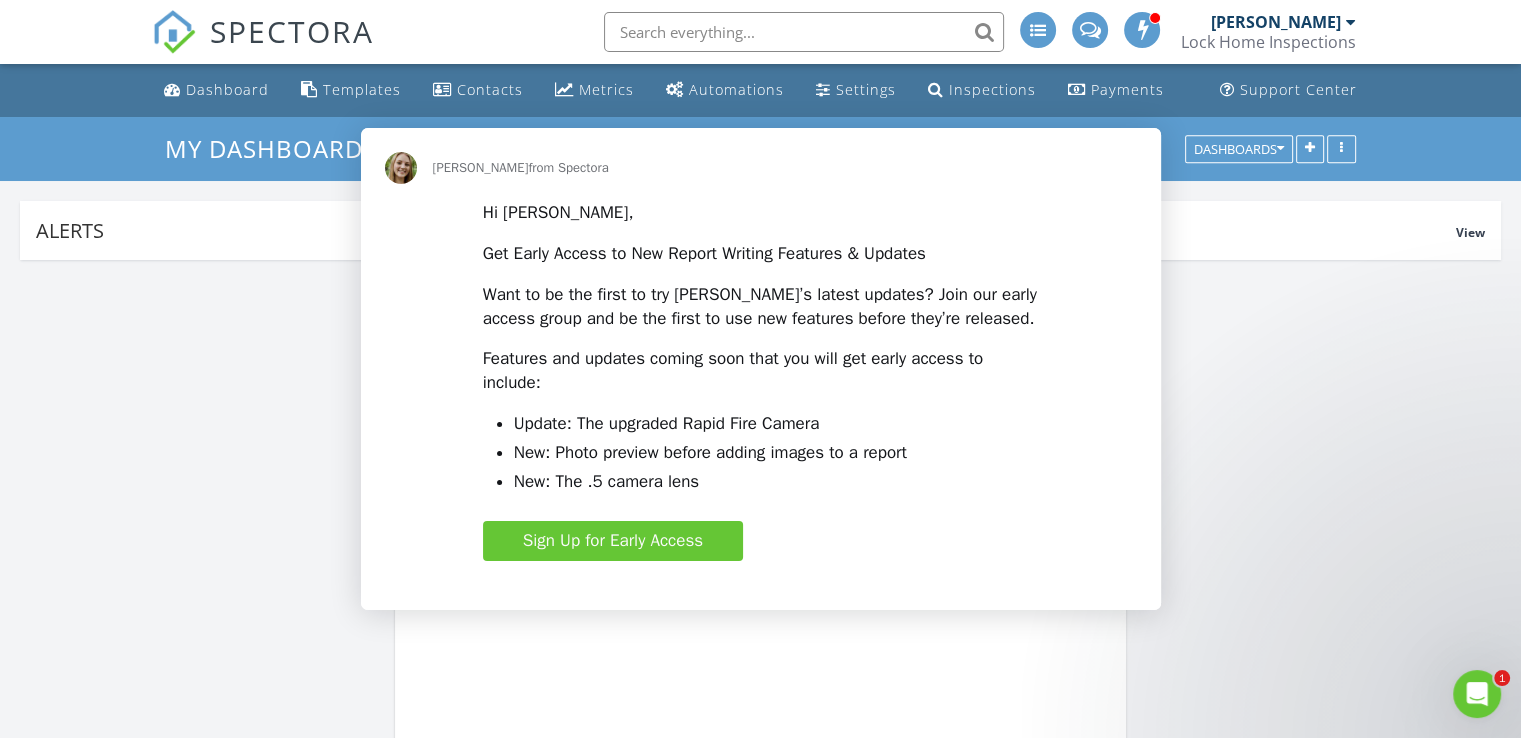 scroll, scrollTop: 0, scrollLeft: 0, axis: both 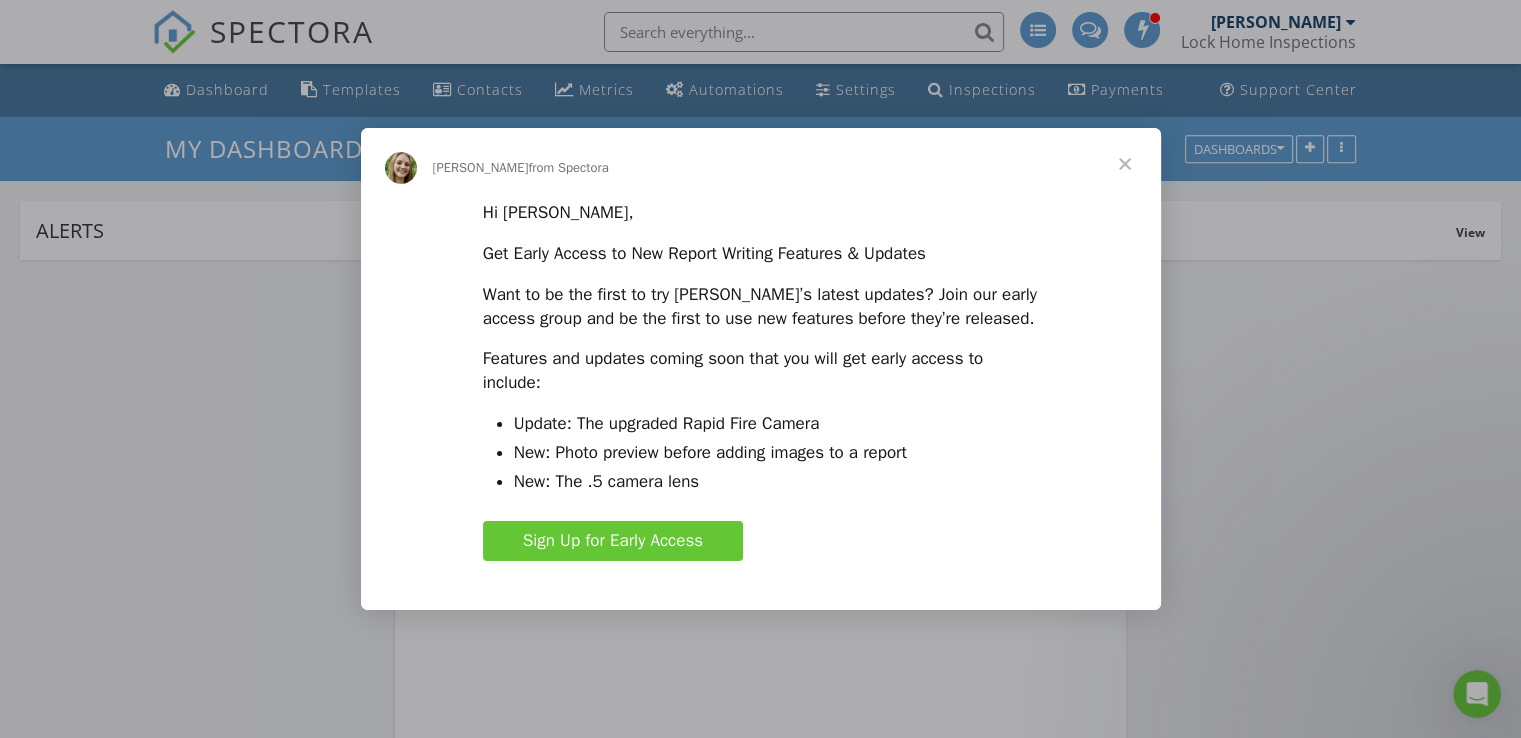 click at bounding box center [1125, 164] 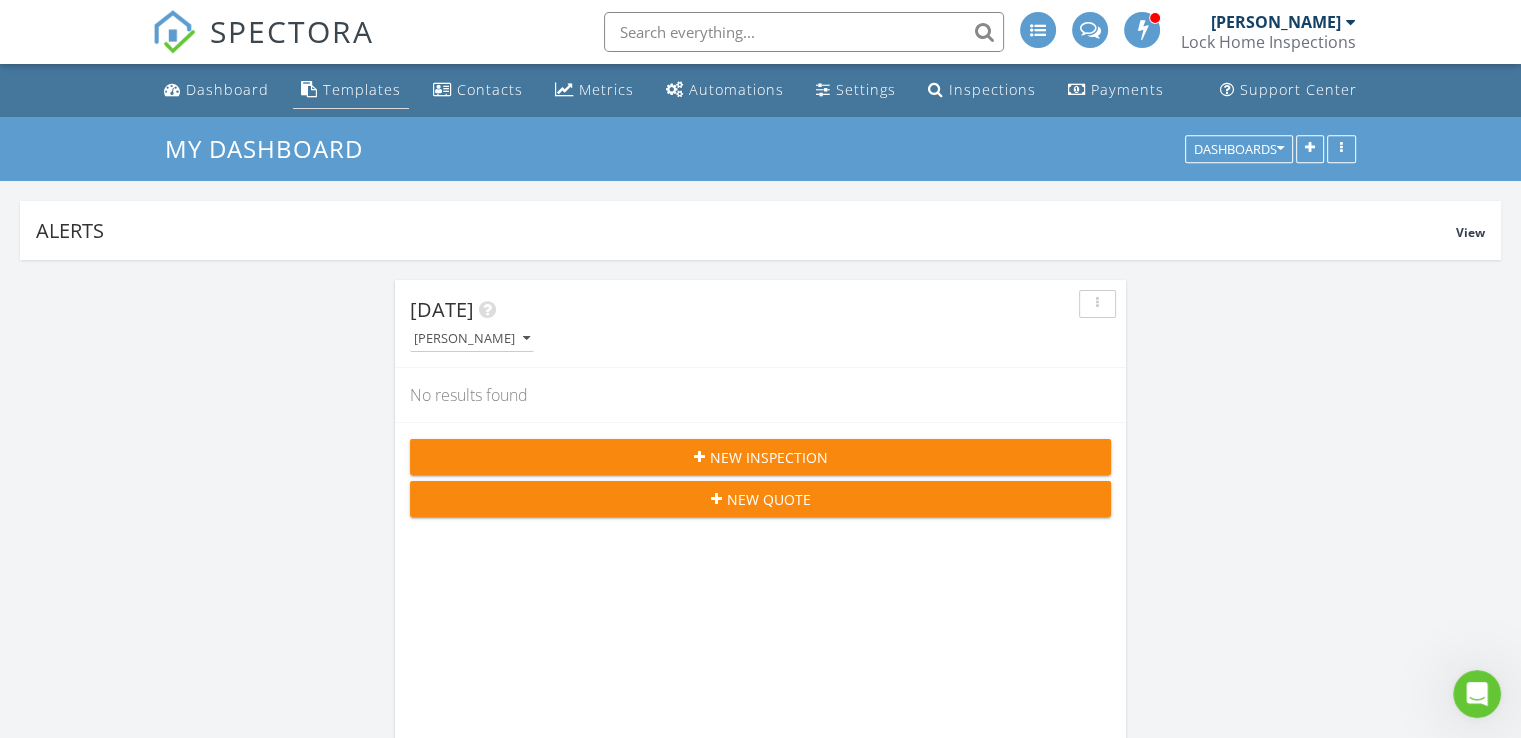 click on "Templates" at bounding box center (362, 89) 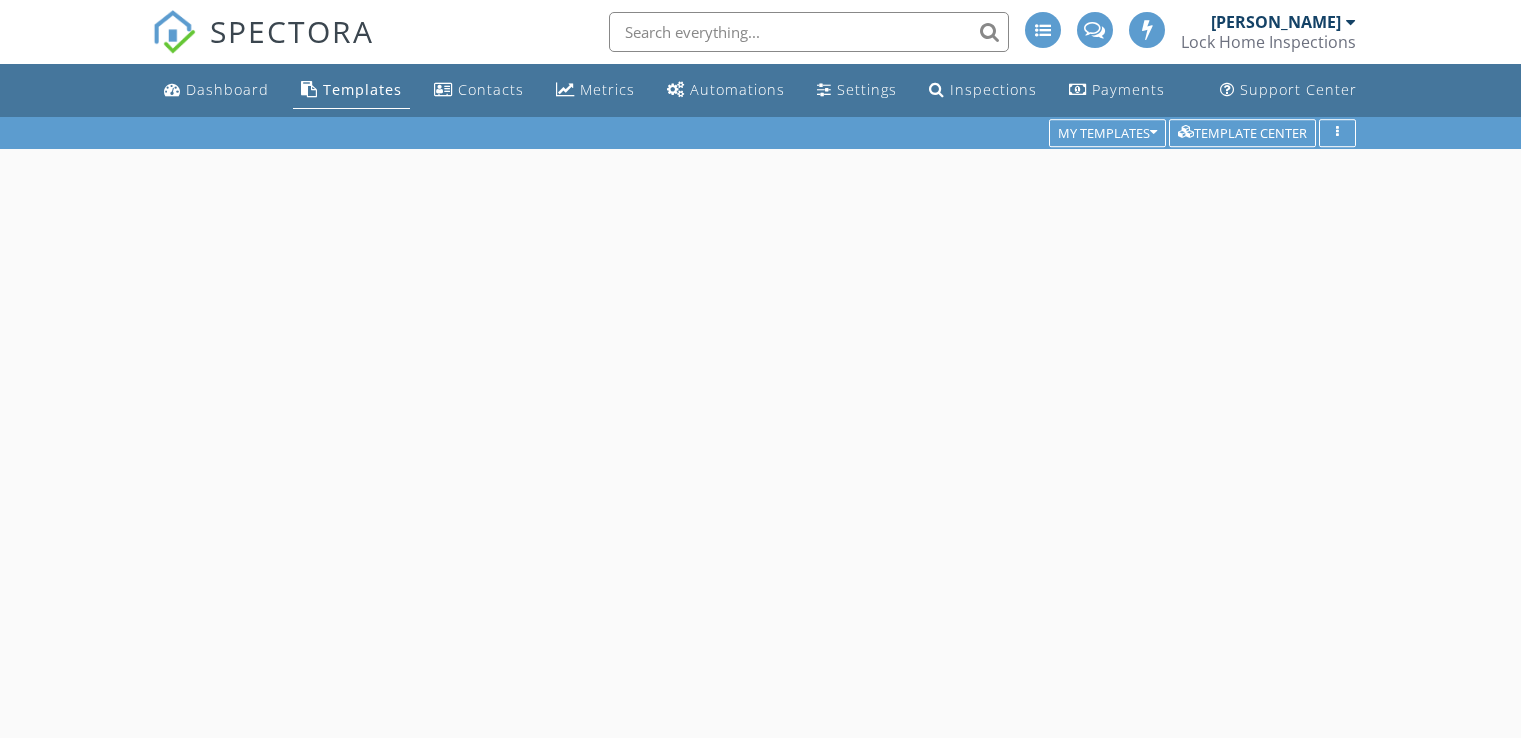 scroll, scrollTop: 0, scrollLeft: 0, axis: both 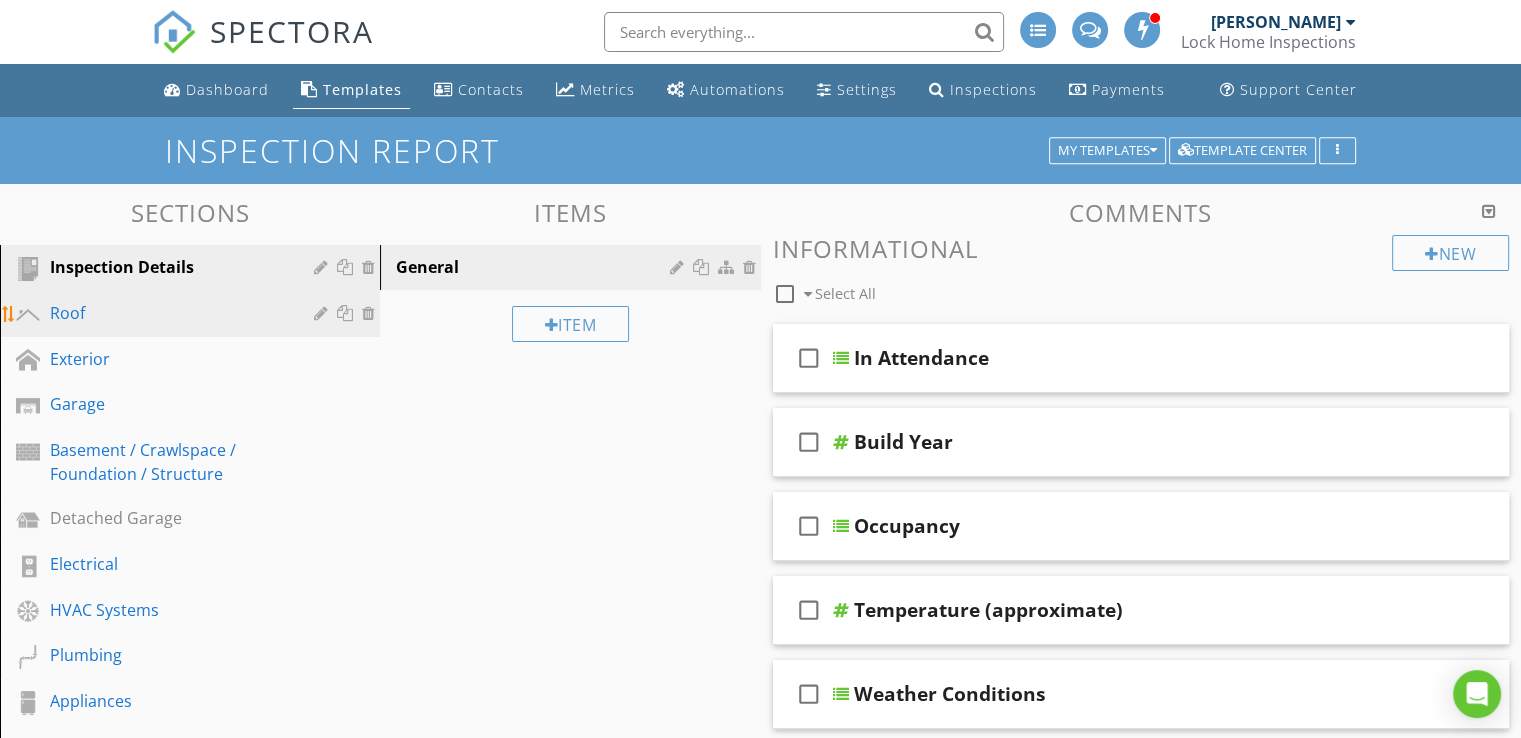 click on "Roof" at bounding box center [167, 313] 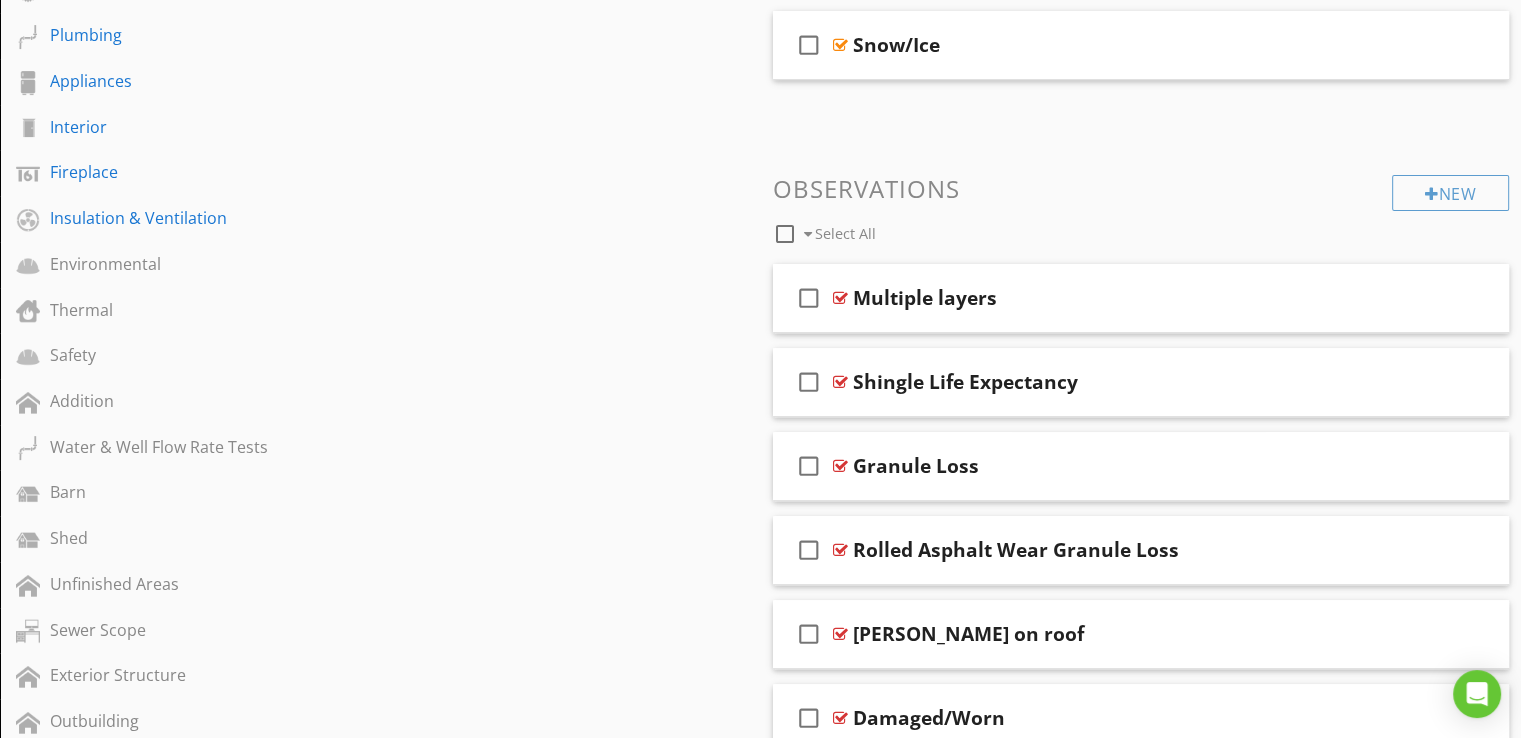 scroll, scrollTop: 630, scrollLeft: 0, axis: vertical 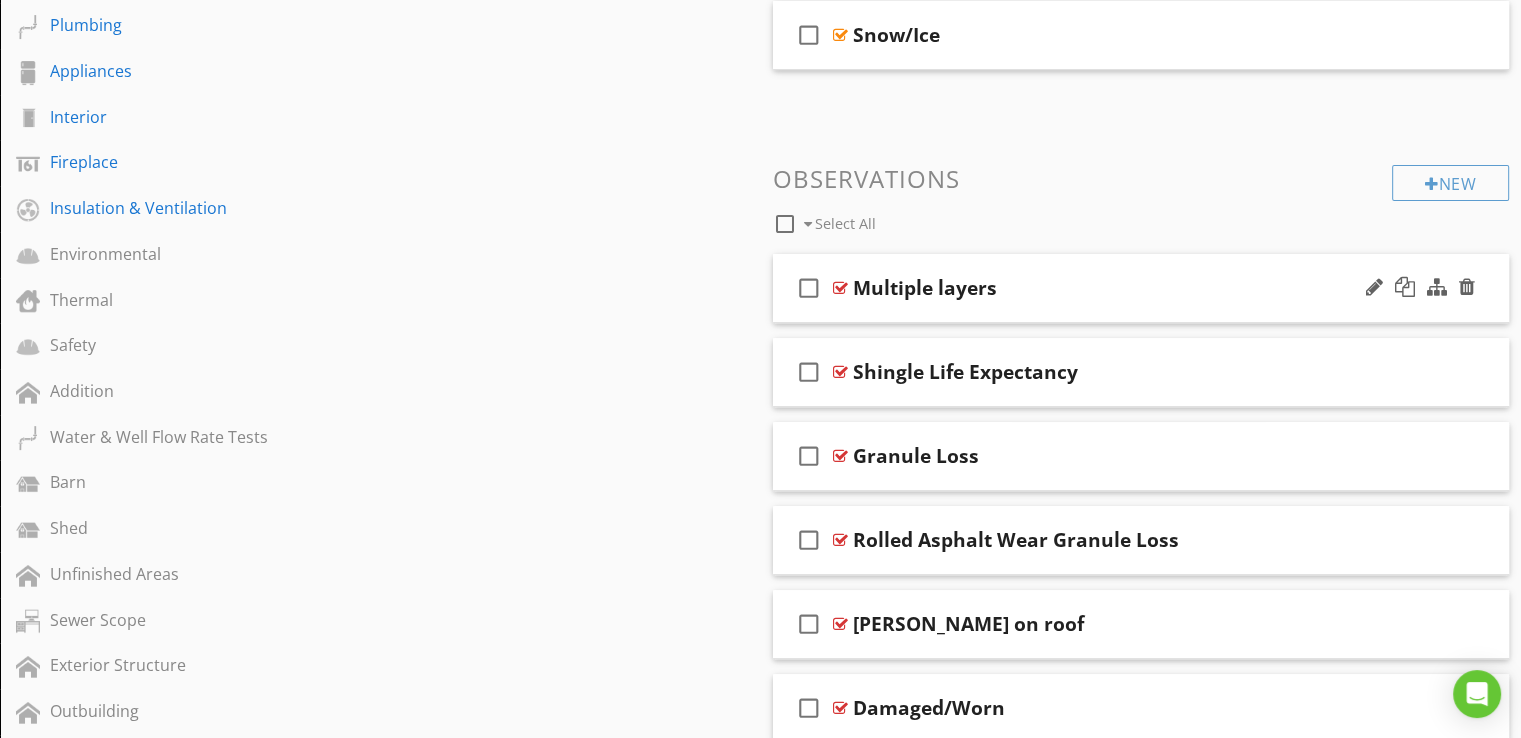 click on "Multiple layers" at bounding box center (1114, 288) 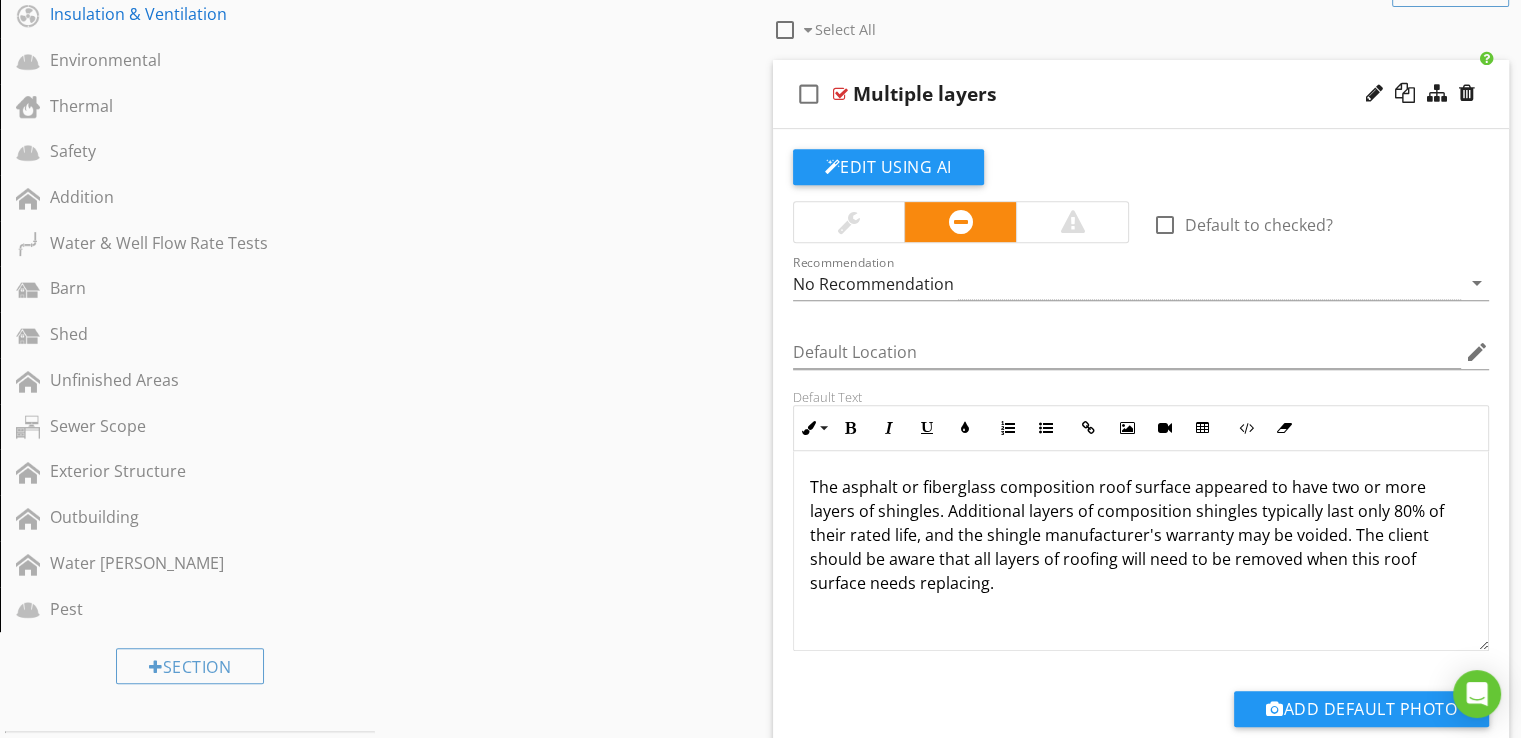 scroll, scrollTop: 872, scrollLeft: 0, axis: vertical 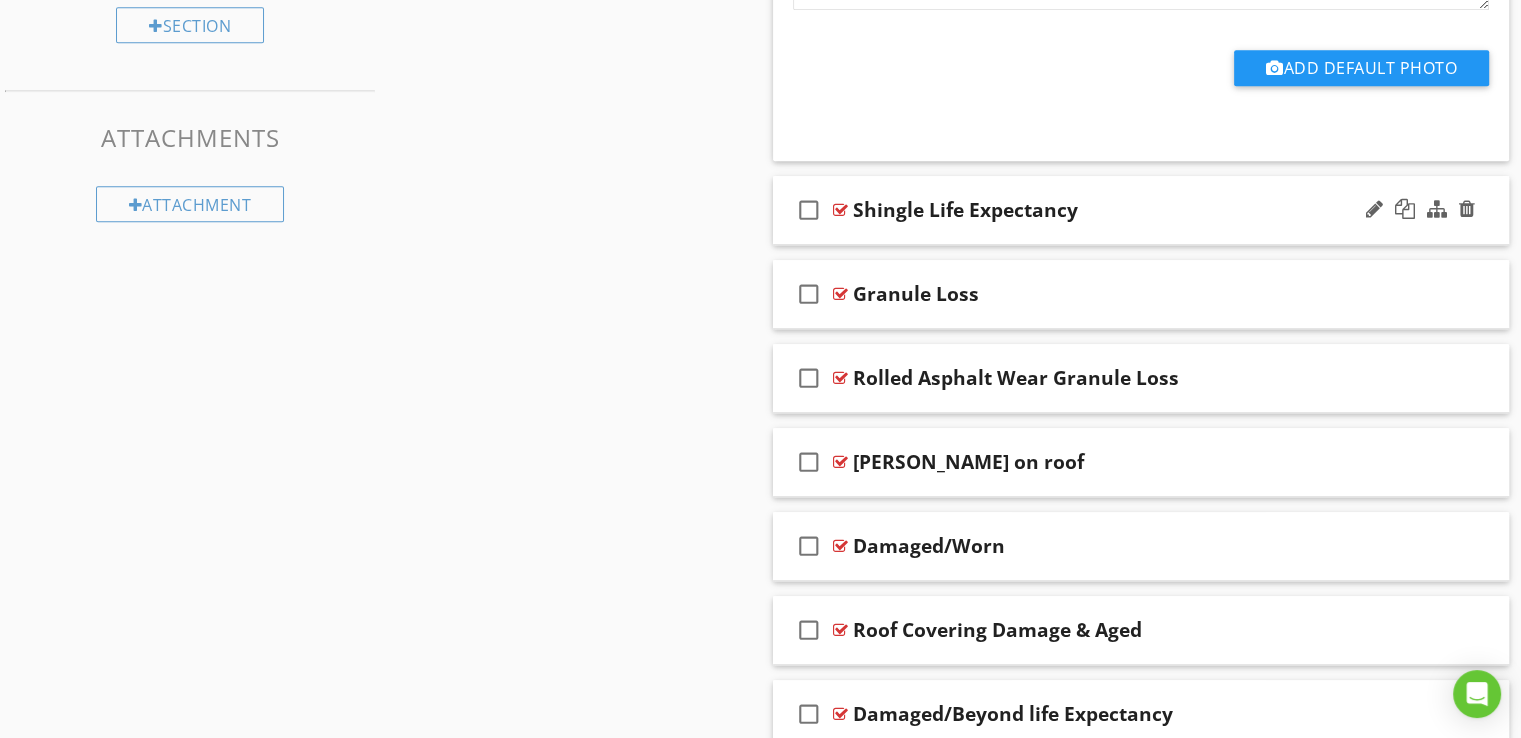 click on "check_box_outline_blank
Shingle Life Expectancy" at bounding box center [1141, 210] 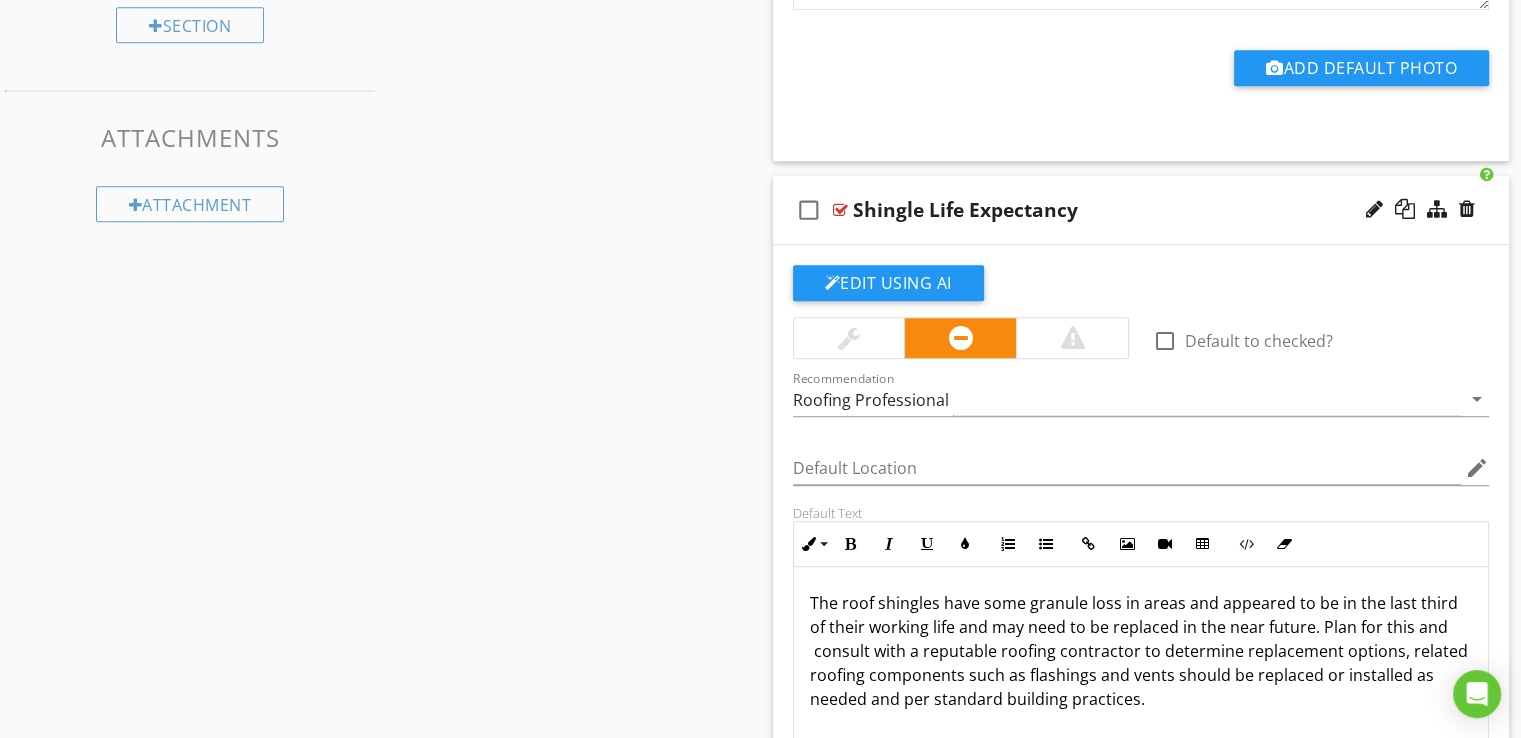click on "check_box_outline_blank
Shingle Life Expectancy" at bounding box center [1141, 210] 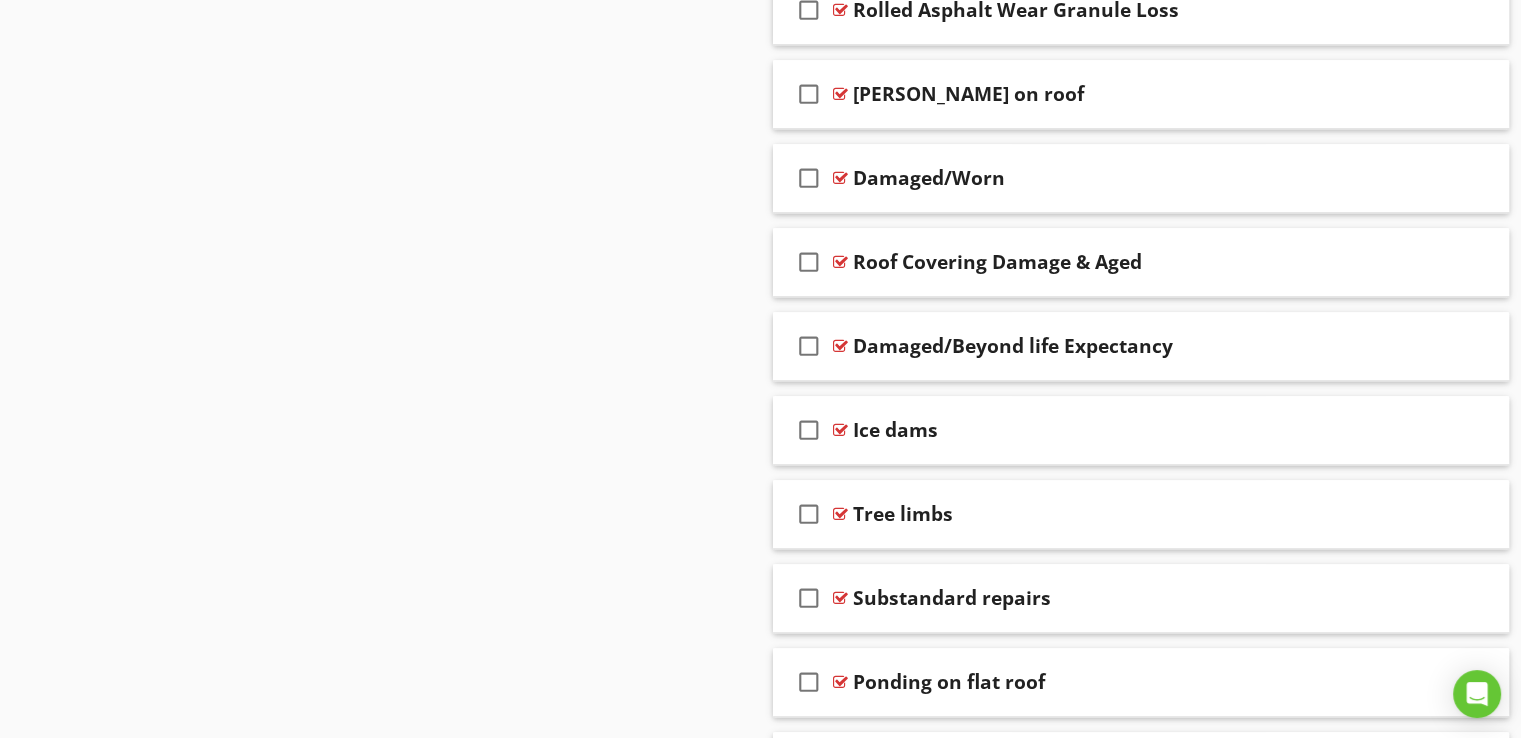 scroll, scrollTop: 1857, scrollLeft: 0, axis: vertical 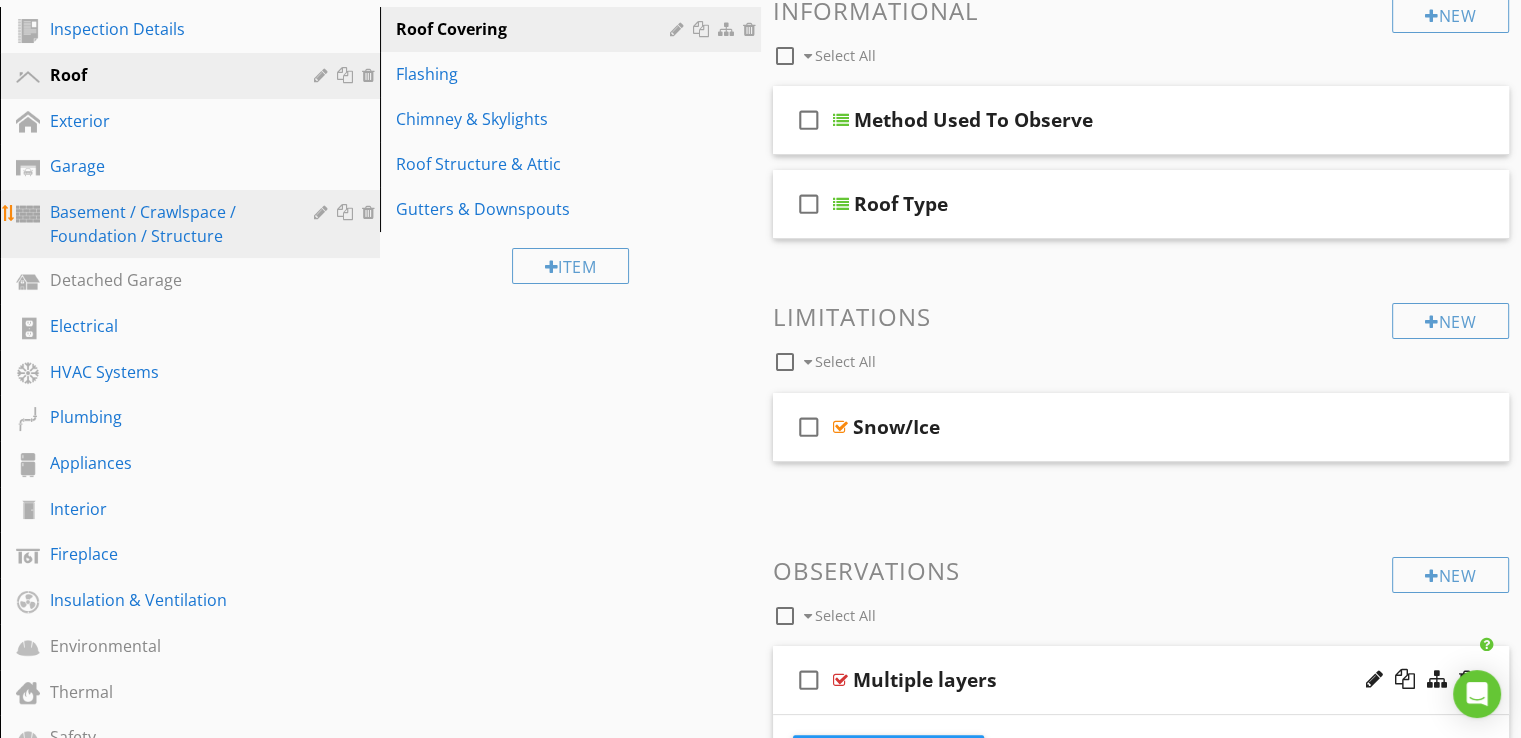 click on "Basement / Crawlspace / Foundation / Structure" at bounding box center (167, 224) 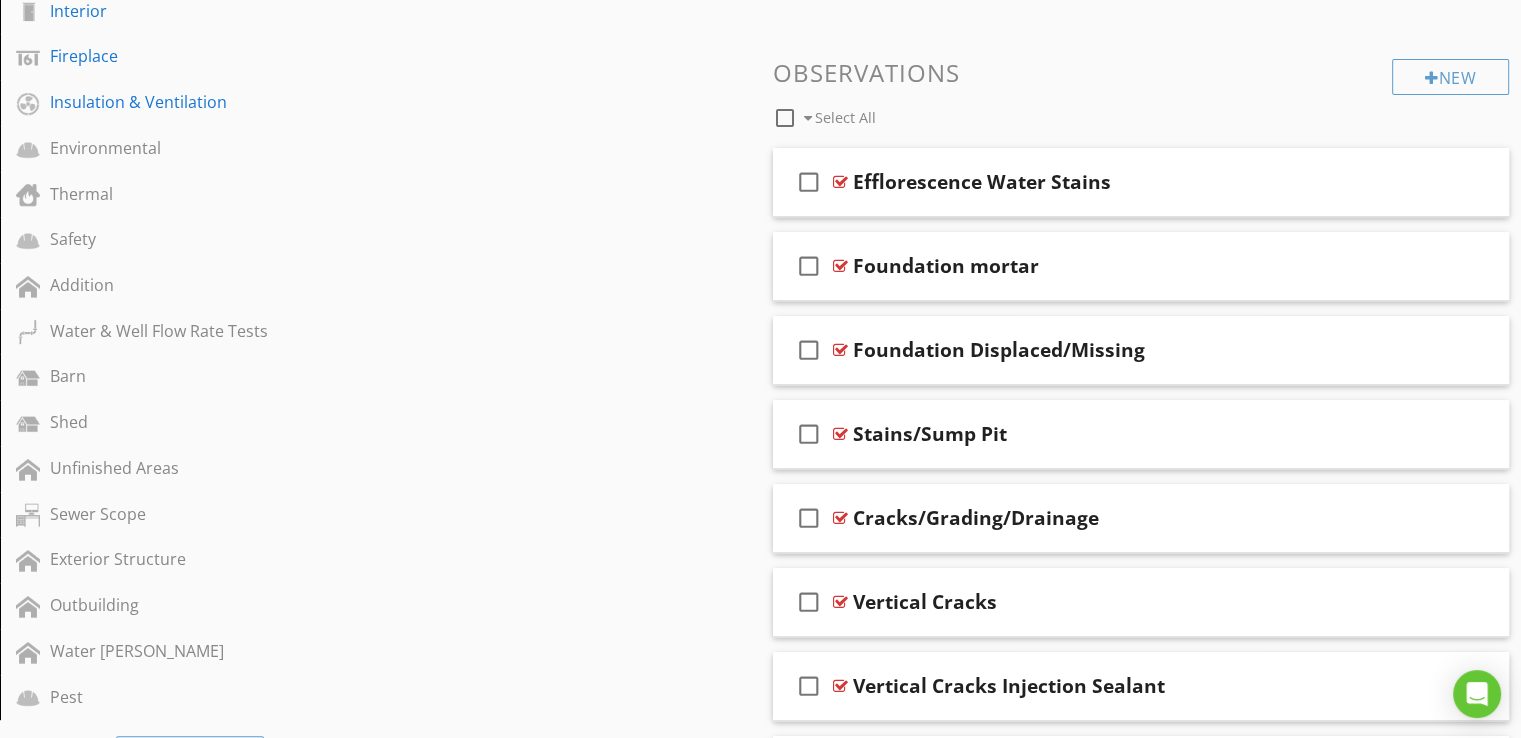 scroll, scrollTop: 739, scrollLeft: 0, axis: vertical 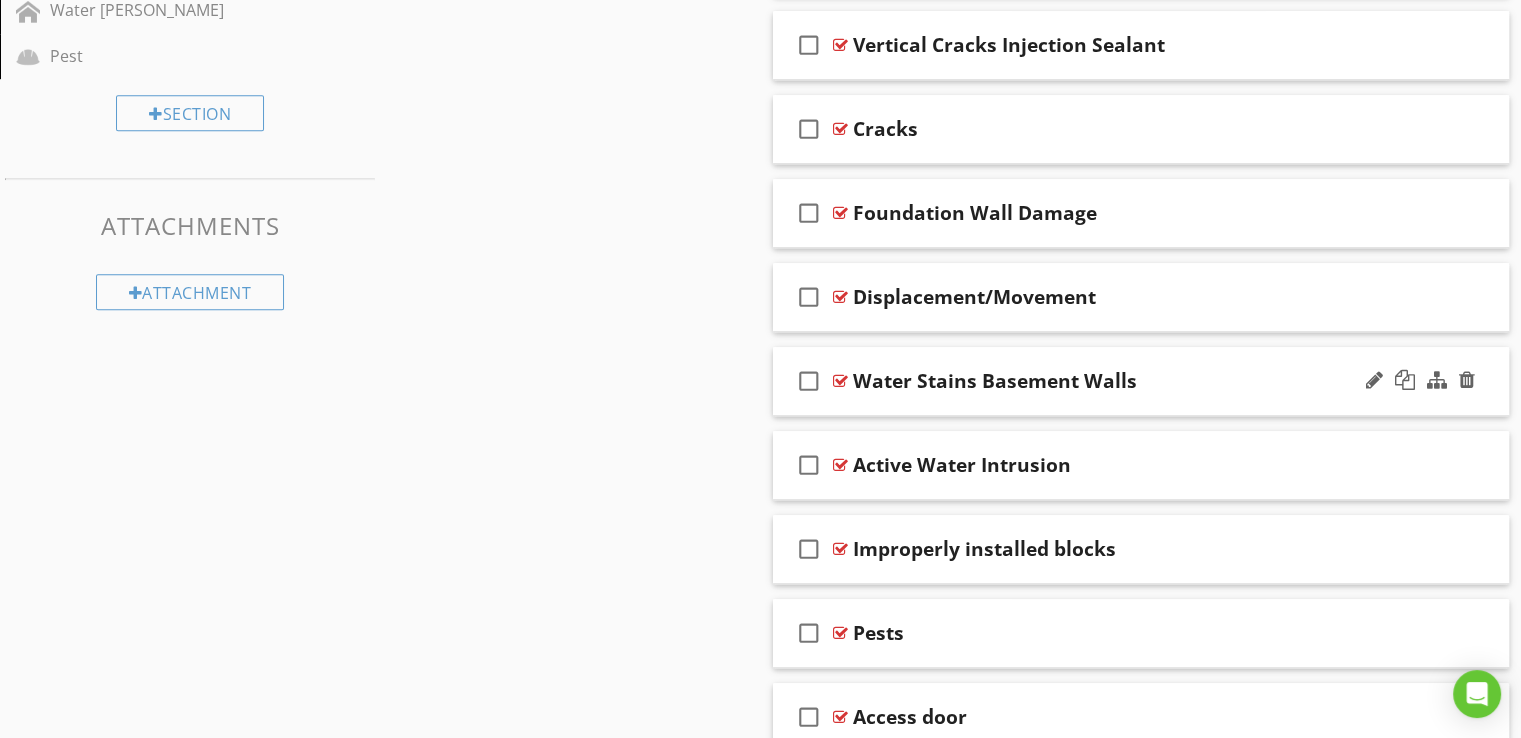 click on "check_box_outline_blank
Water Stains Basement Walls" at bounding box center [1141, 381] 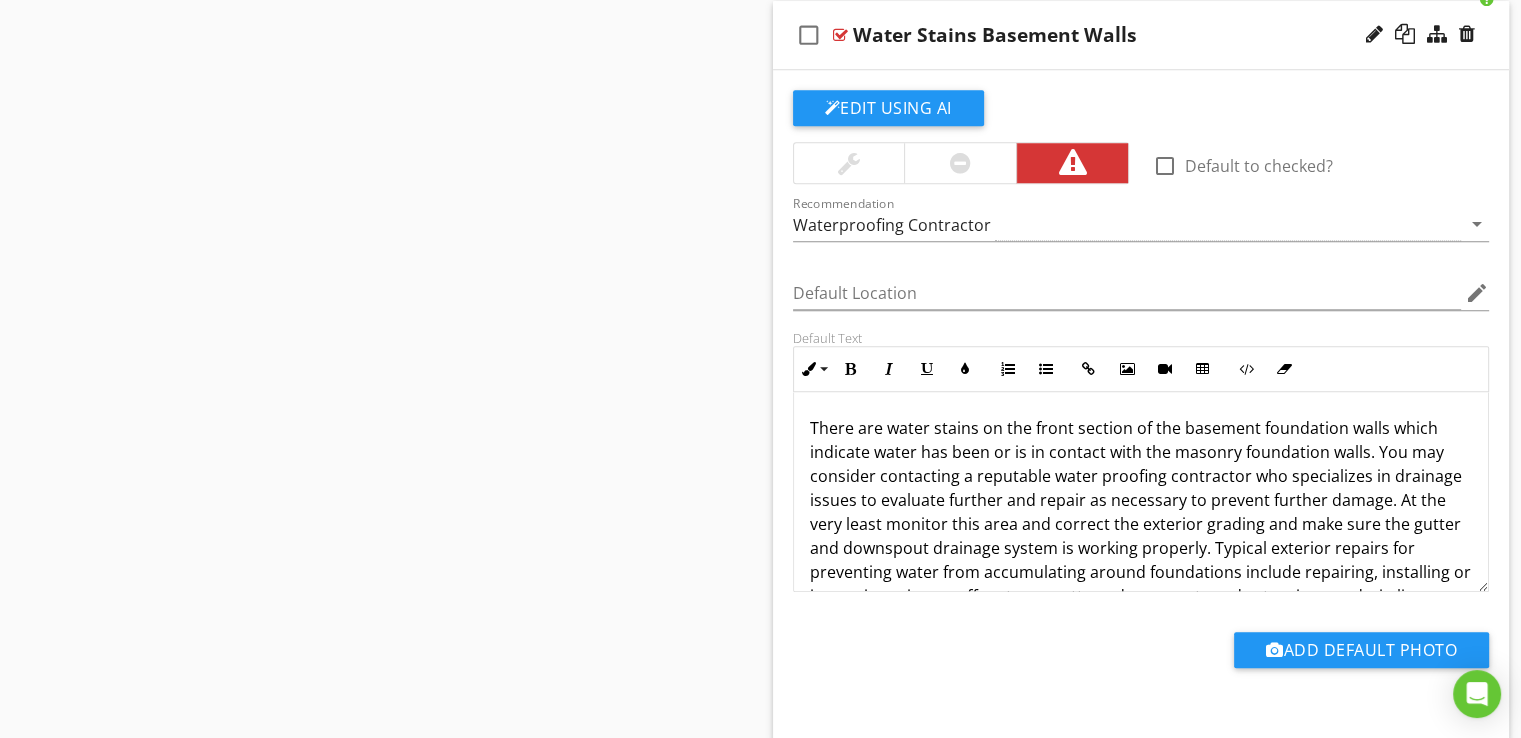 scroll, scrollTop: 1738, scrollLeft: 0, axis: vertical 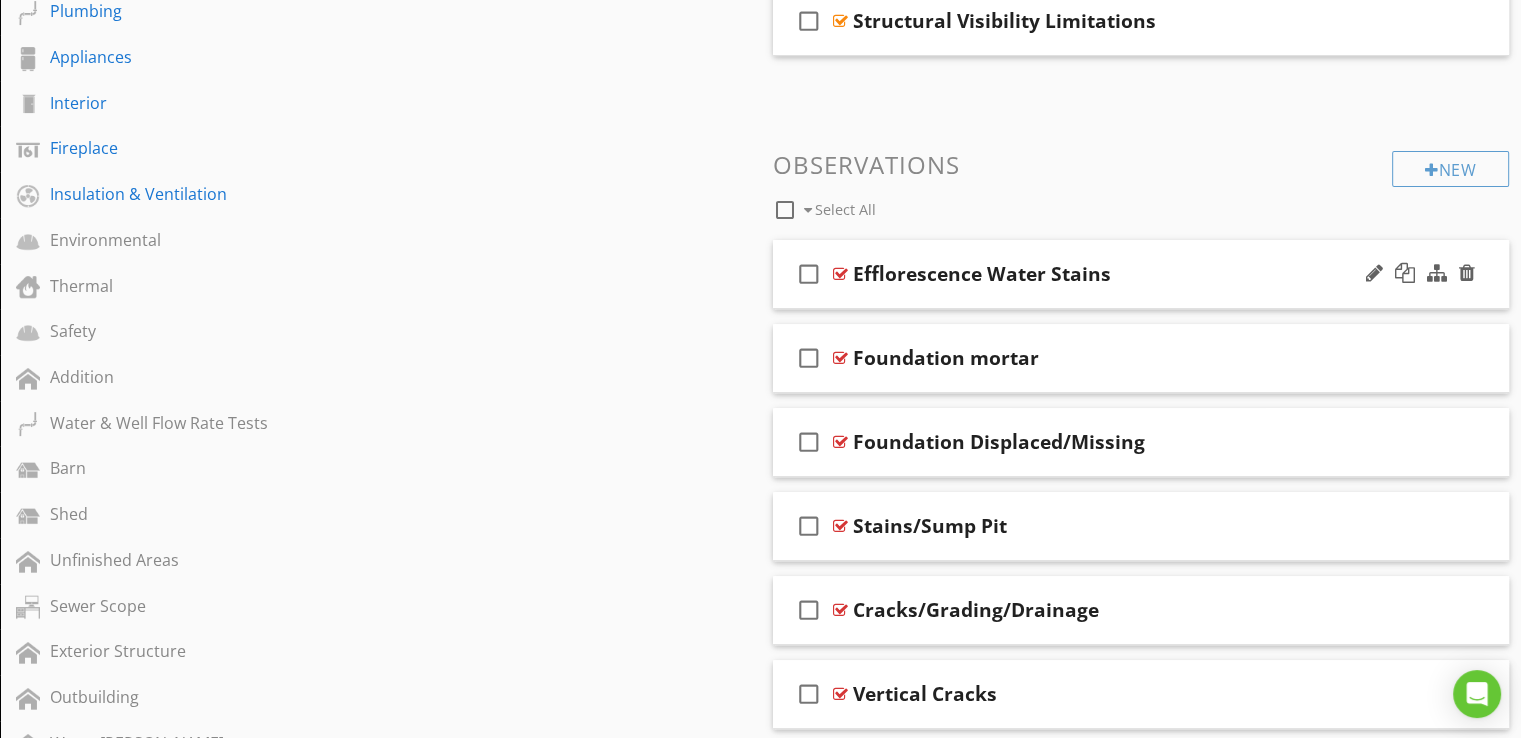 click on "check_box_outline_blank
Efflorescence Water Stains" at bounding box center [1141, 274] 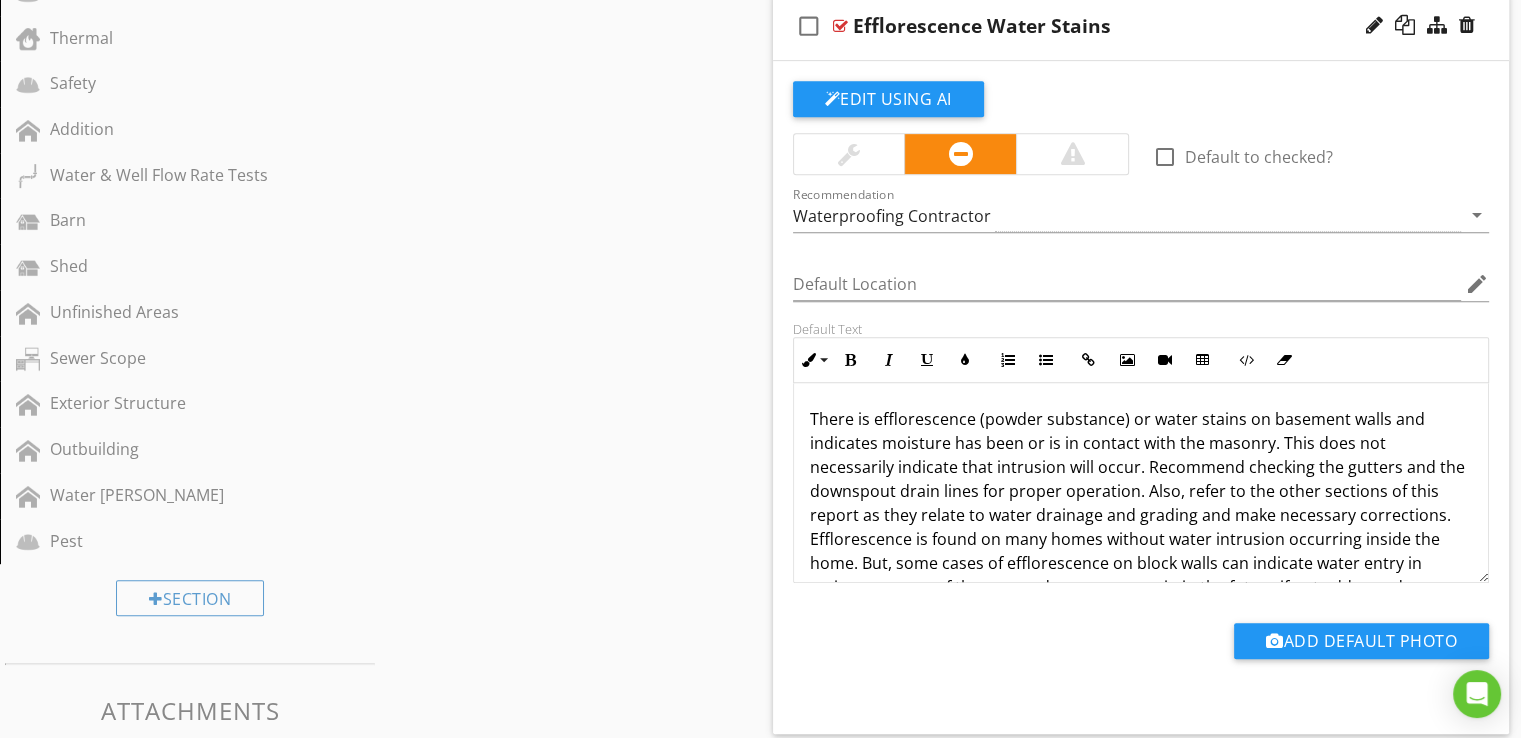 scroll, scrollTop: 901, scrollLeft: 0, axis: vertical 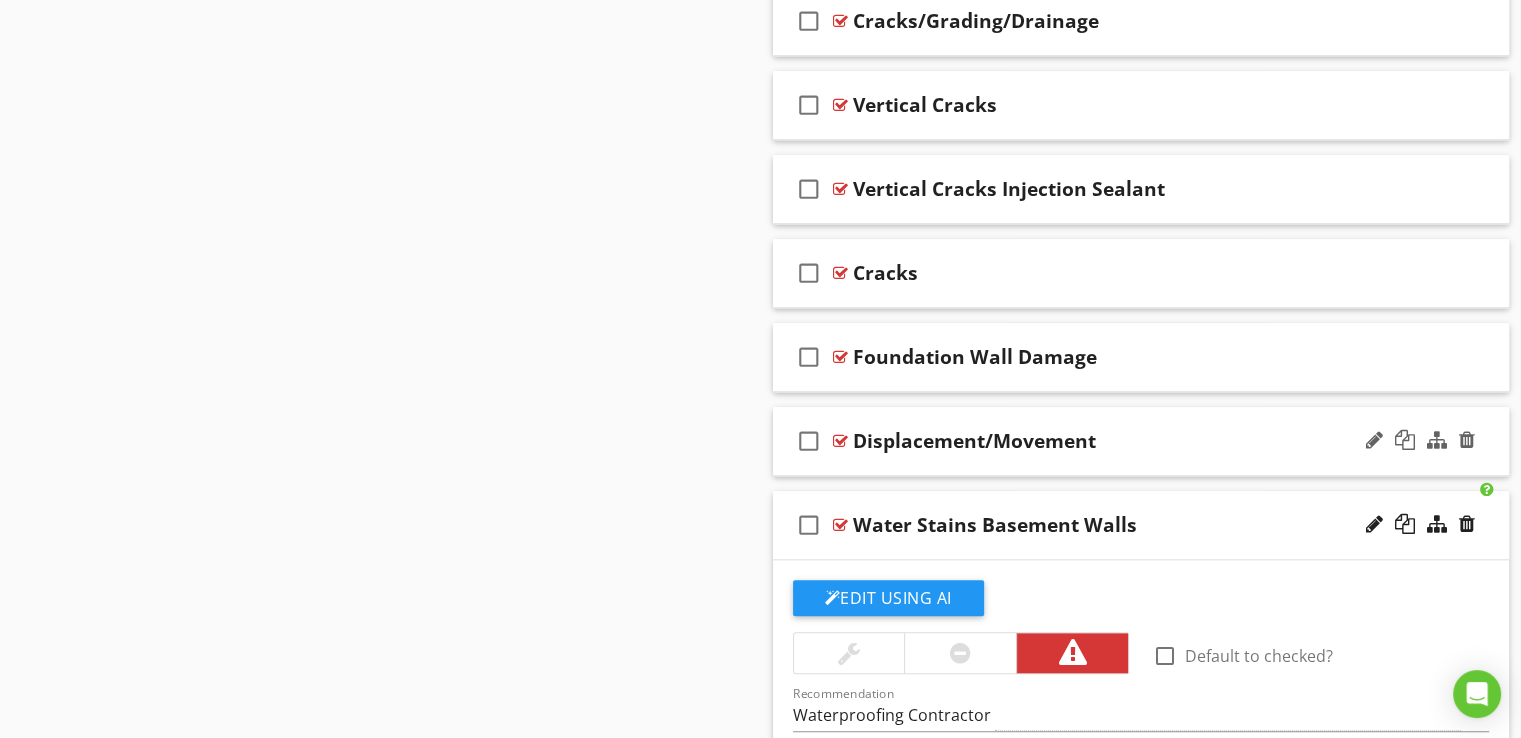 click on "check_box_outline_blank
Displacement/Movement" at bounding box center (1141, 441) 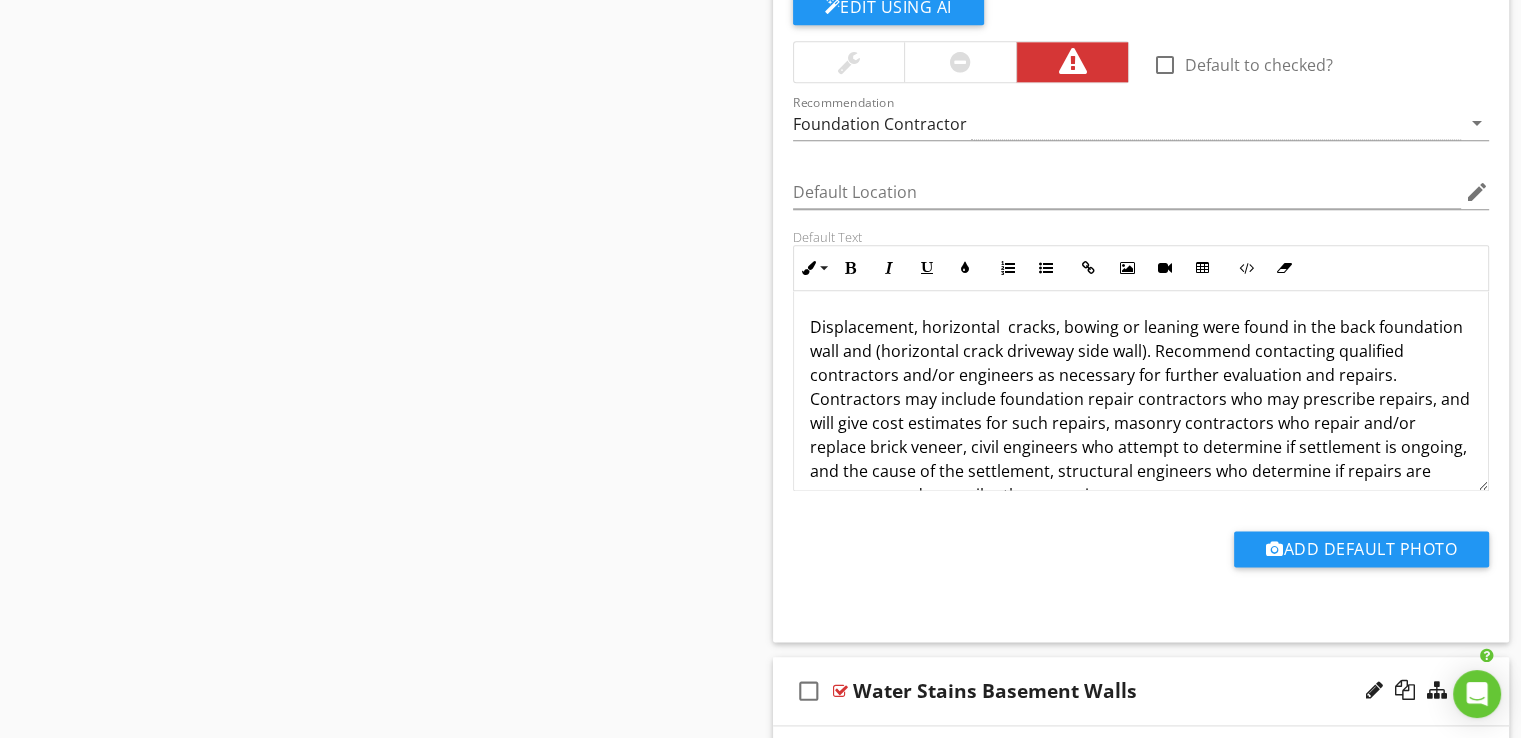 scroll, scrollTop: 2419, scrollLeft: 0, axis: vertical 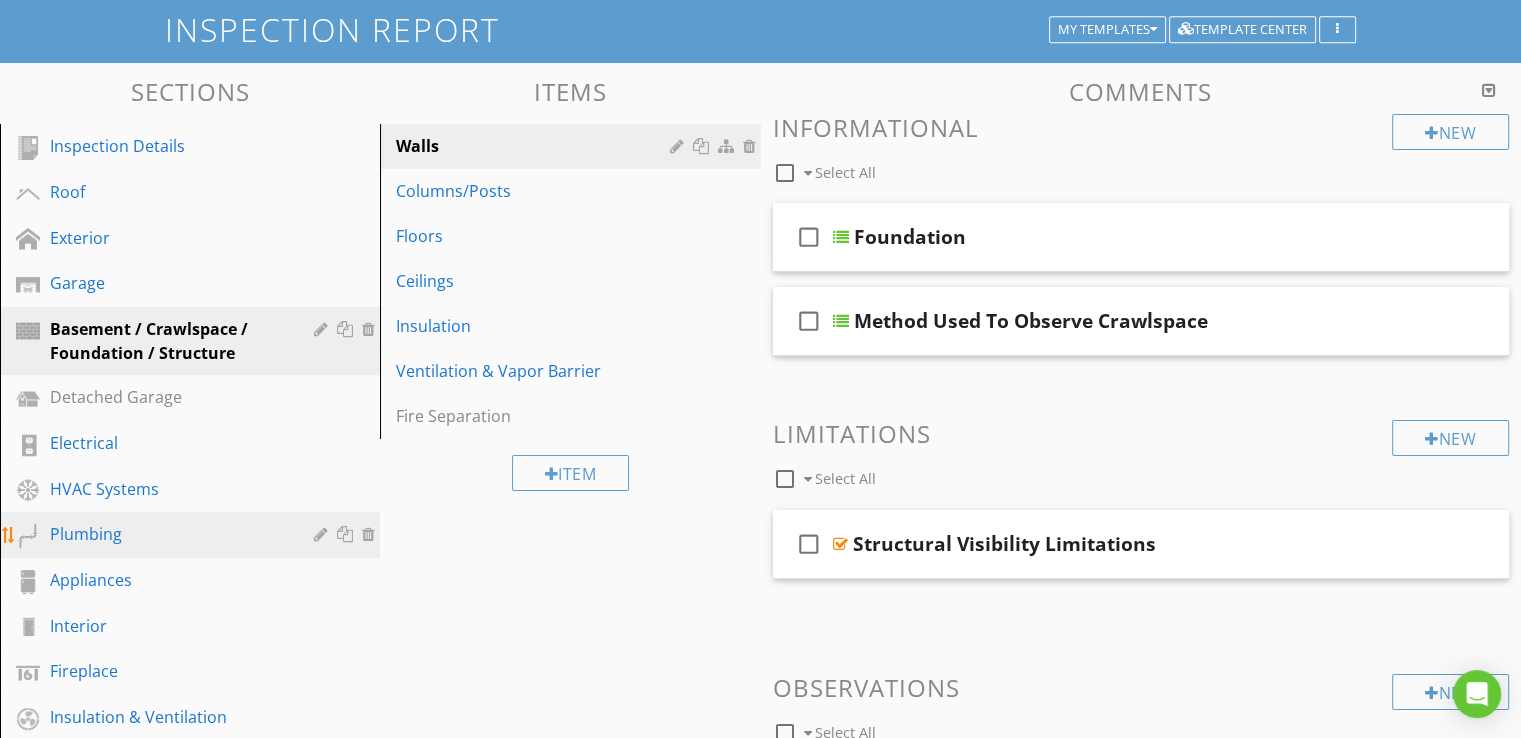click on "Plumbing" at bounding box center (167, 534) 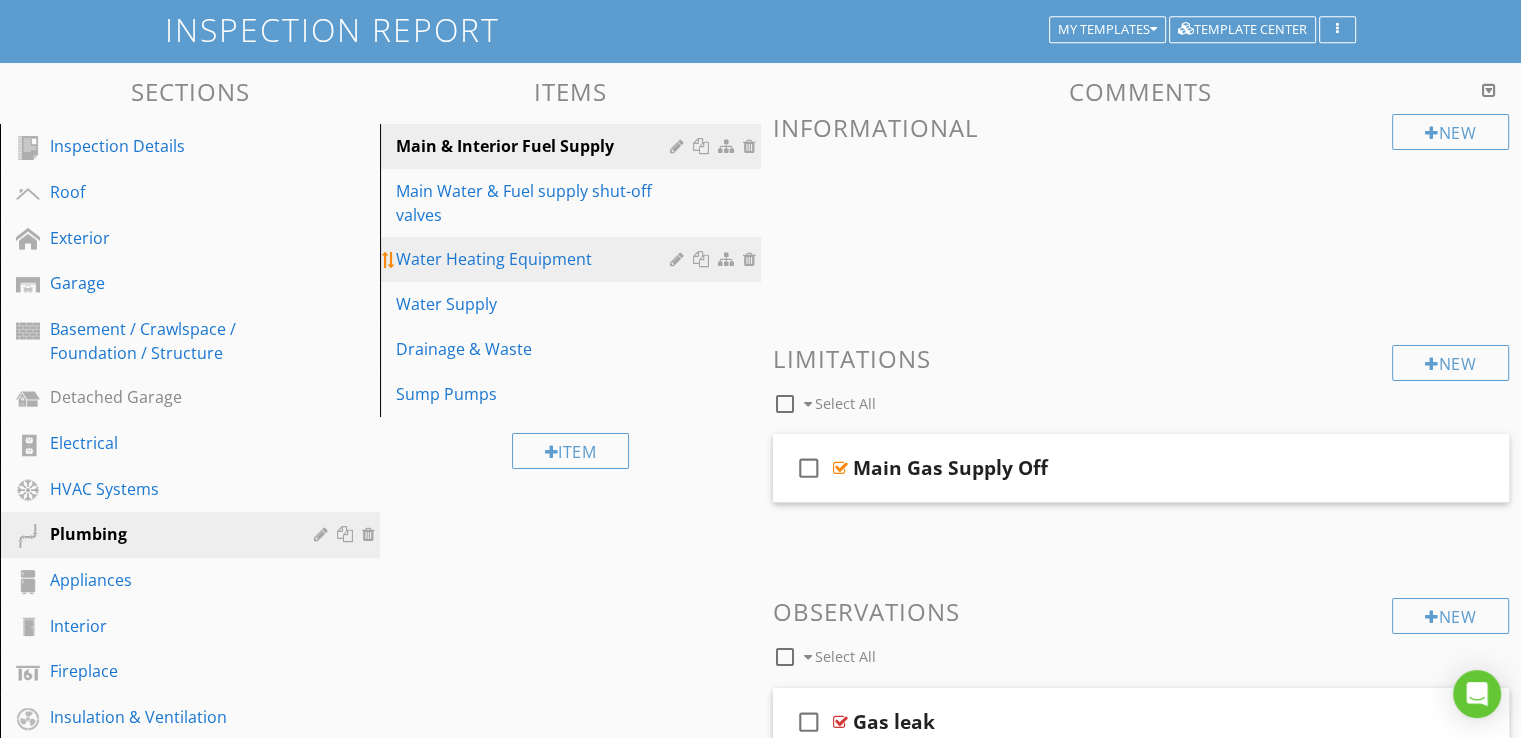 click on "Water Heating Equipment" at bounding box center (535, 259) 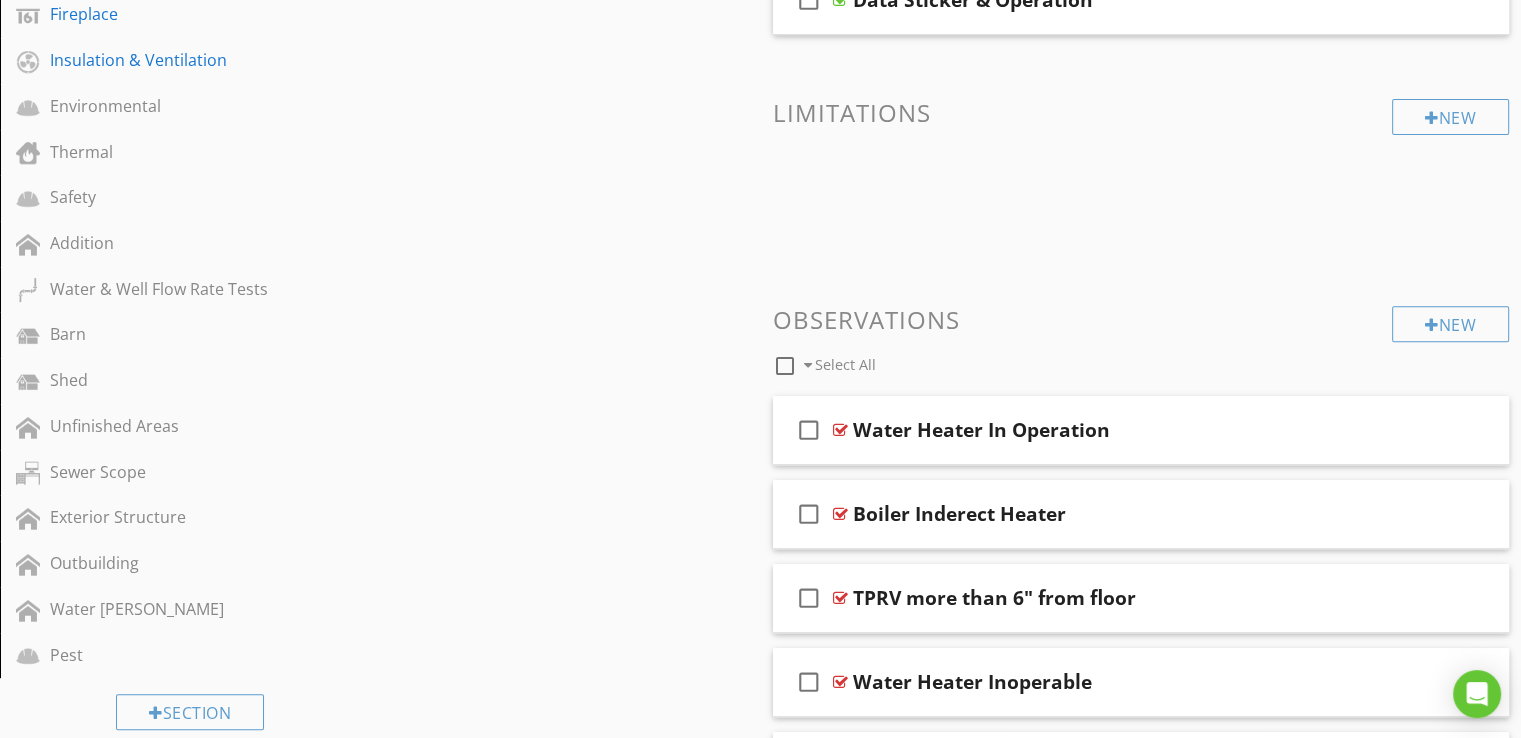 scroll, scrollTop: 784, scrollLeft: 0, axis: vertical 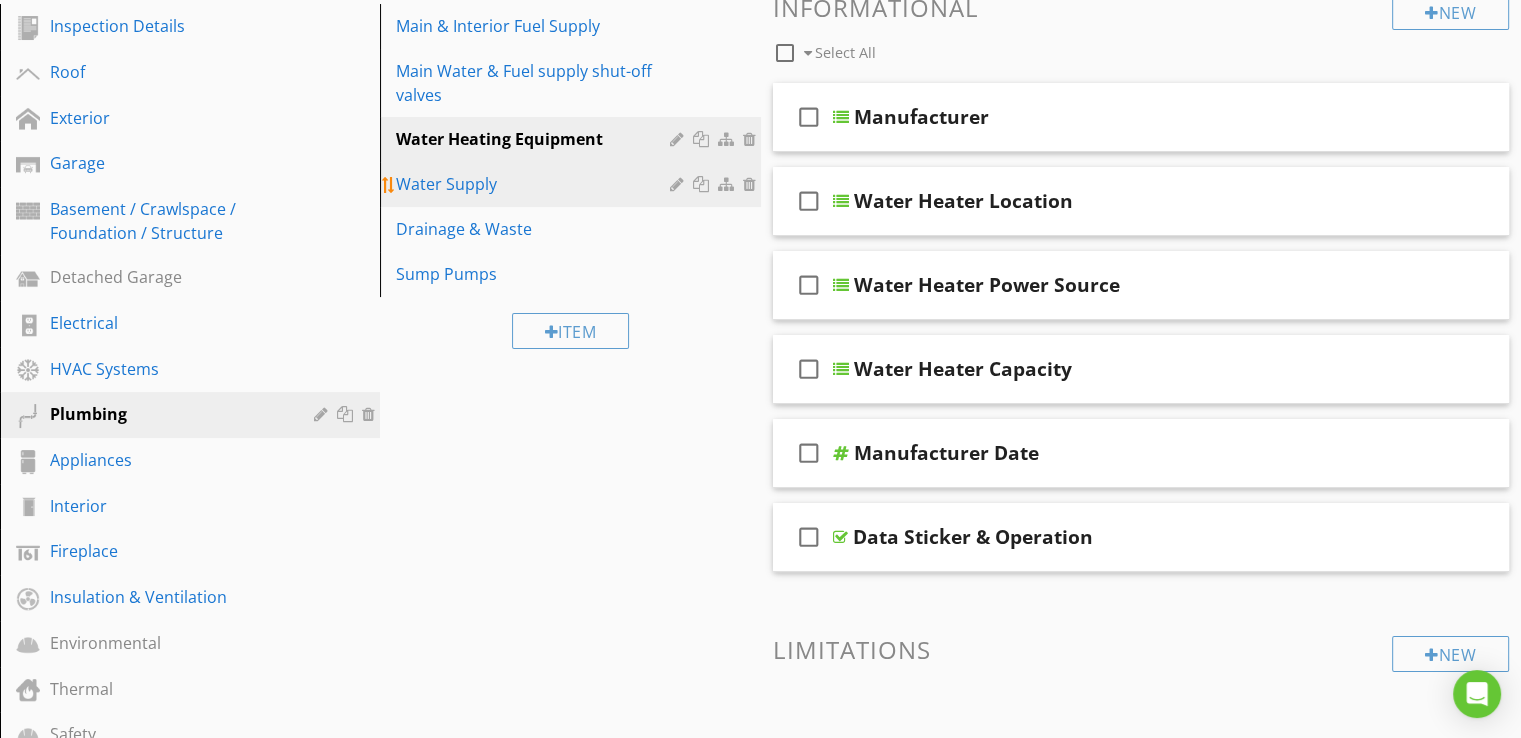 click on "Water Supply" at bounding box center (535, 184) 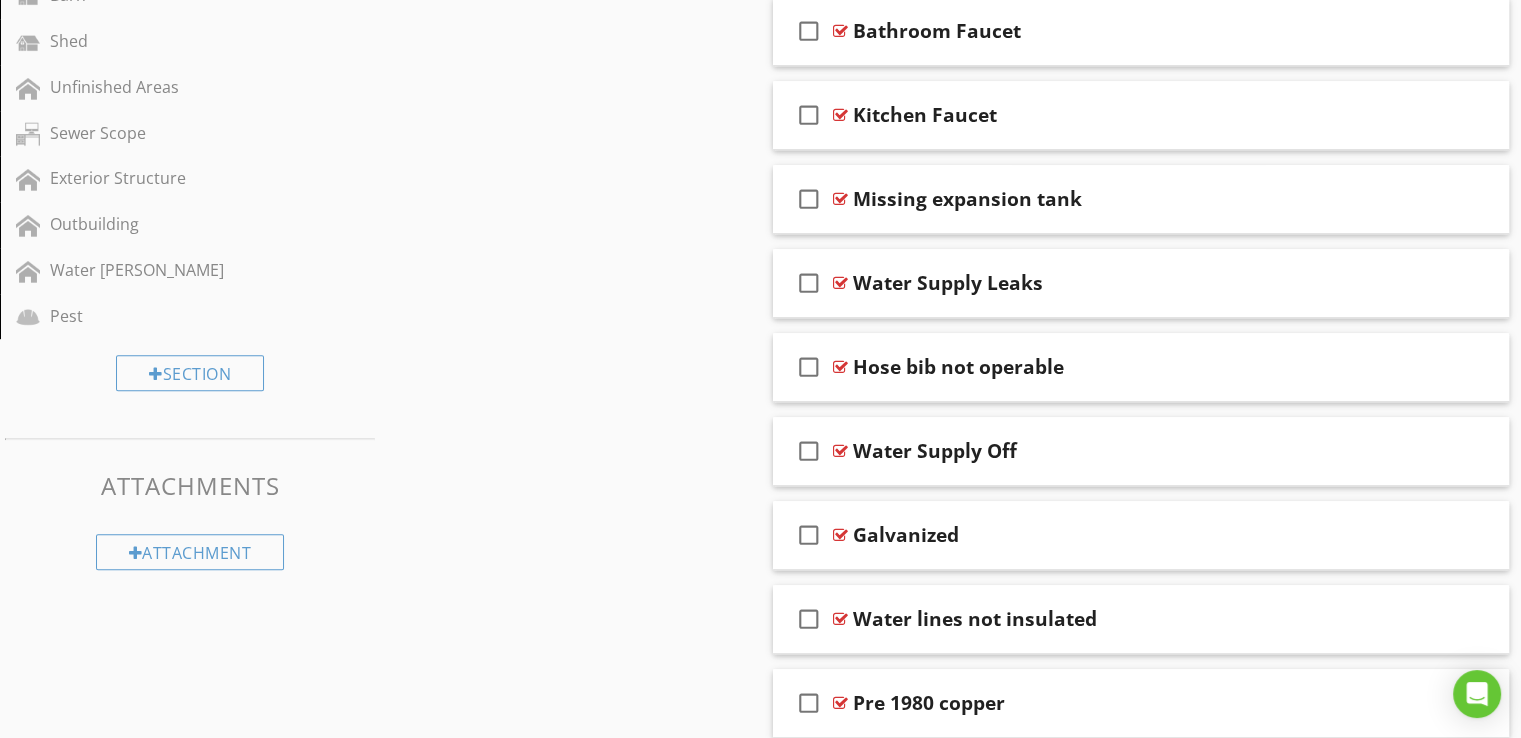 scroll, scrollTop: 1139, scrollLeft: 0, axis: vertical 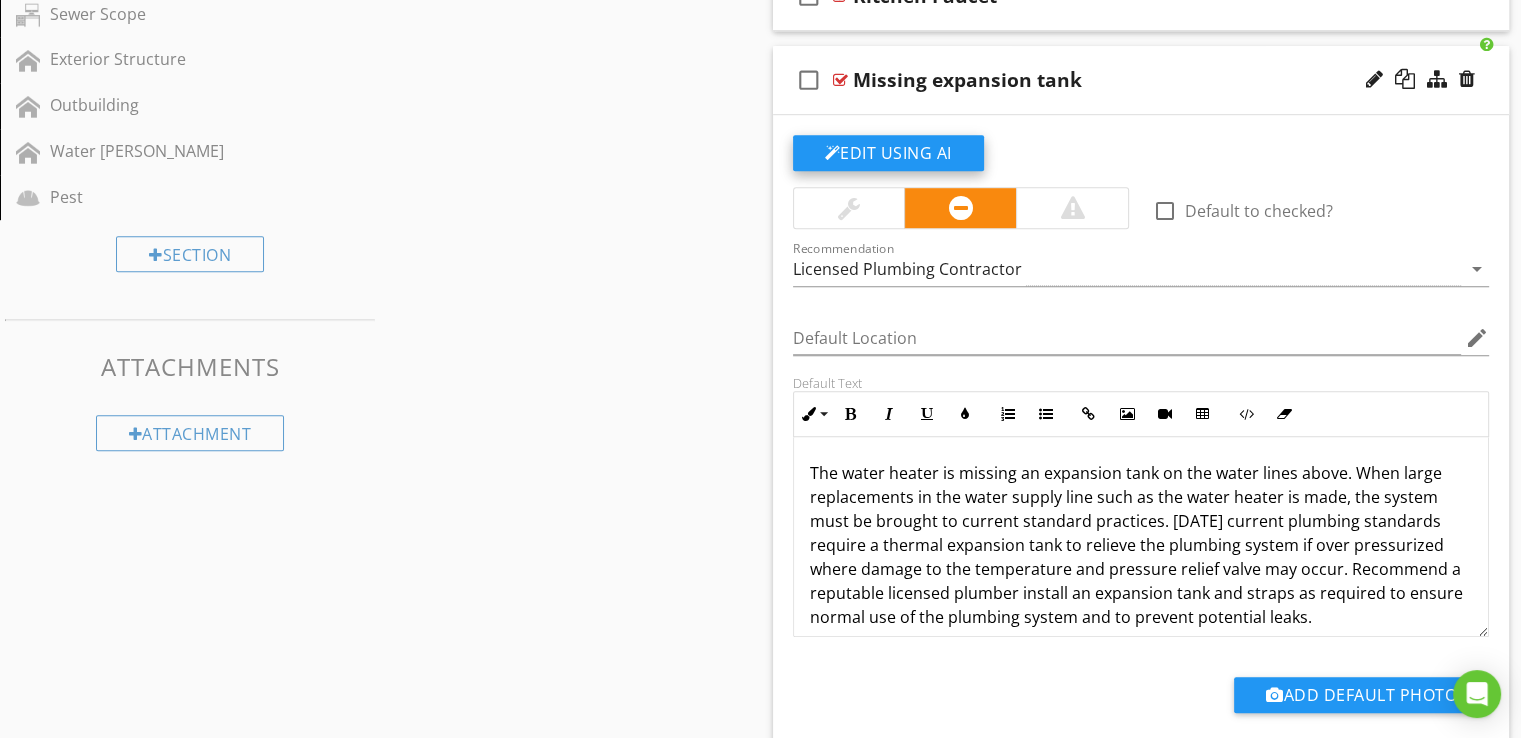 click on "Edit Using AI" at bounding box center (888, 153) 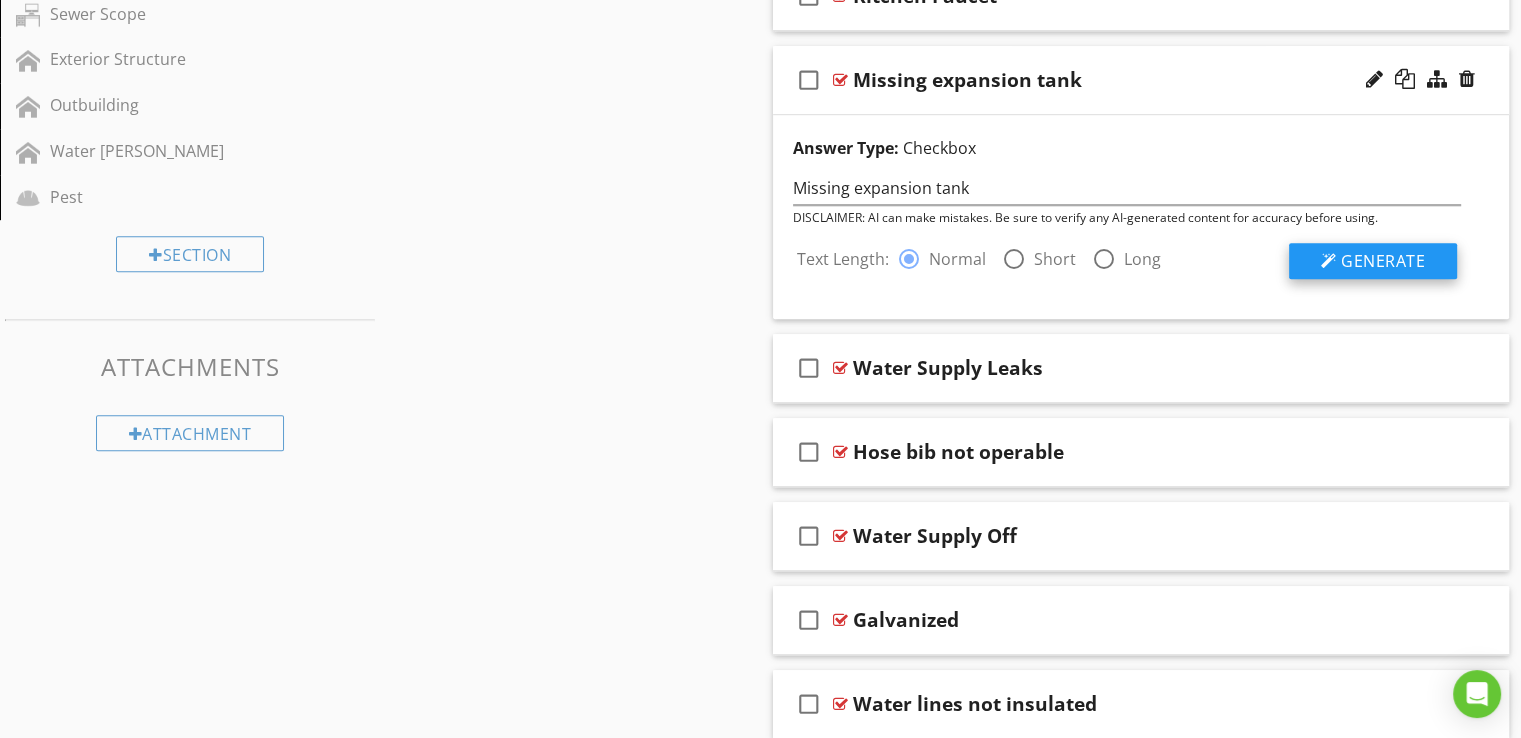 click on "Generate" at bounding box center [1373, 261] 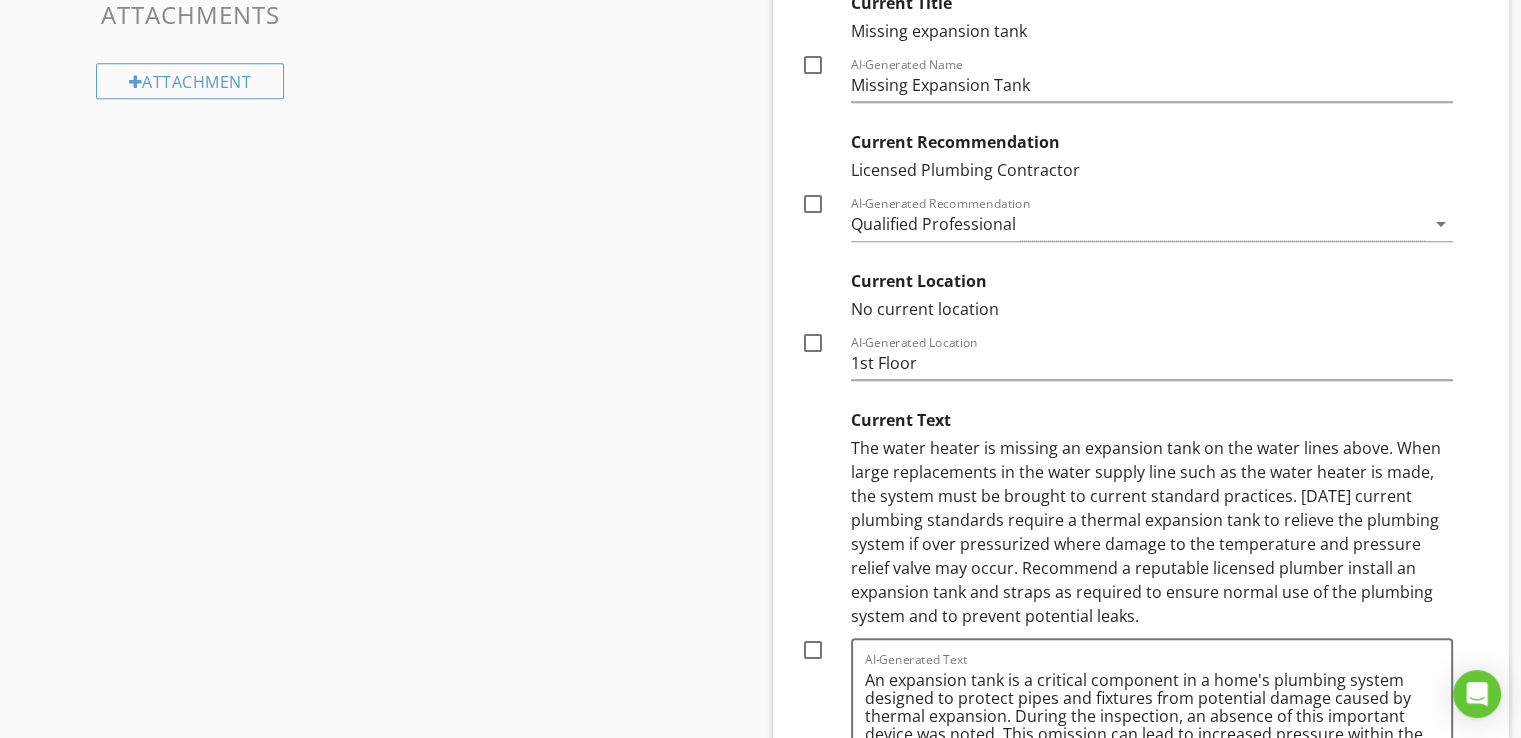 scroll, scrollTop: 1593, scrollLeft: 0, axis: vertical 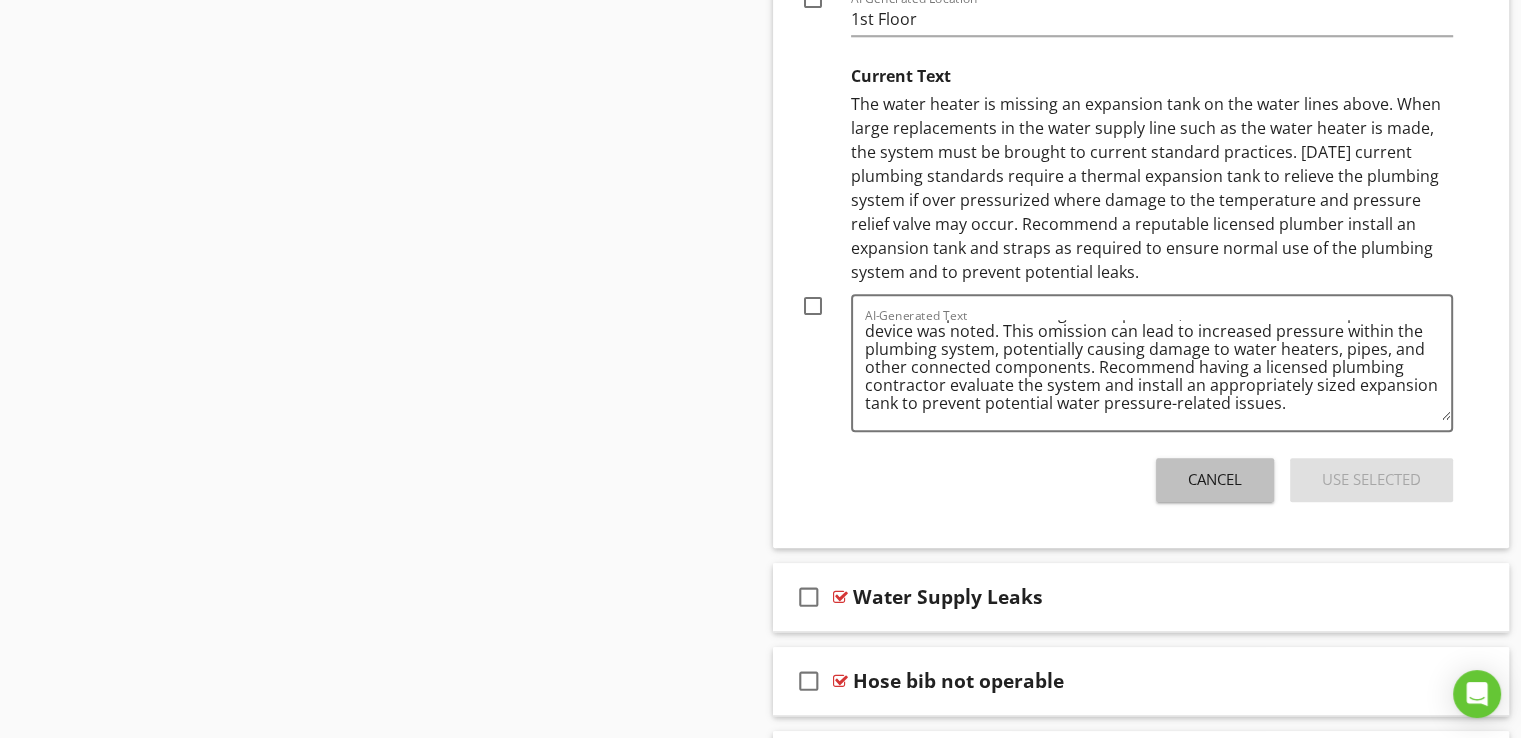 click on "Cancel" at bounding box center [1215, 479] 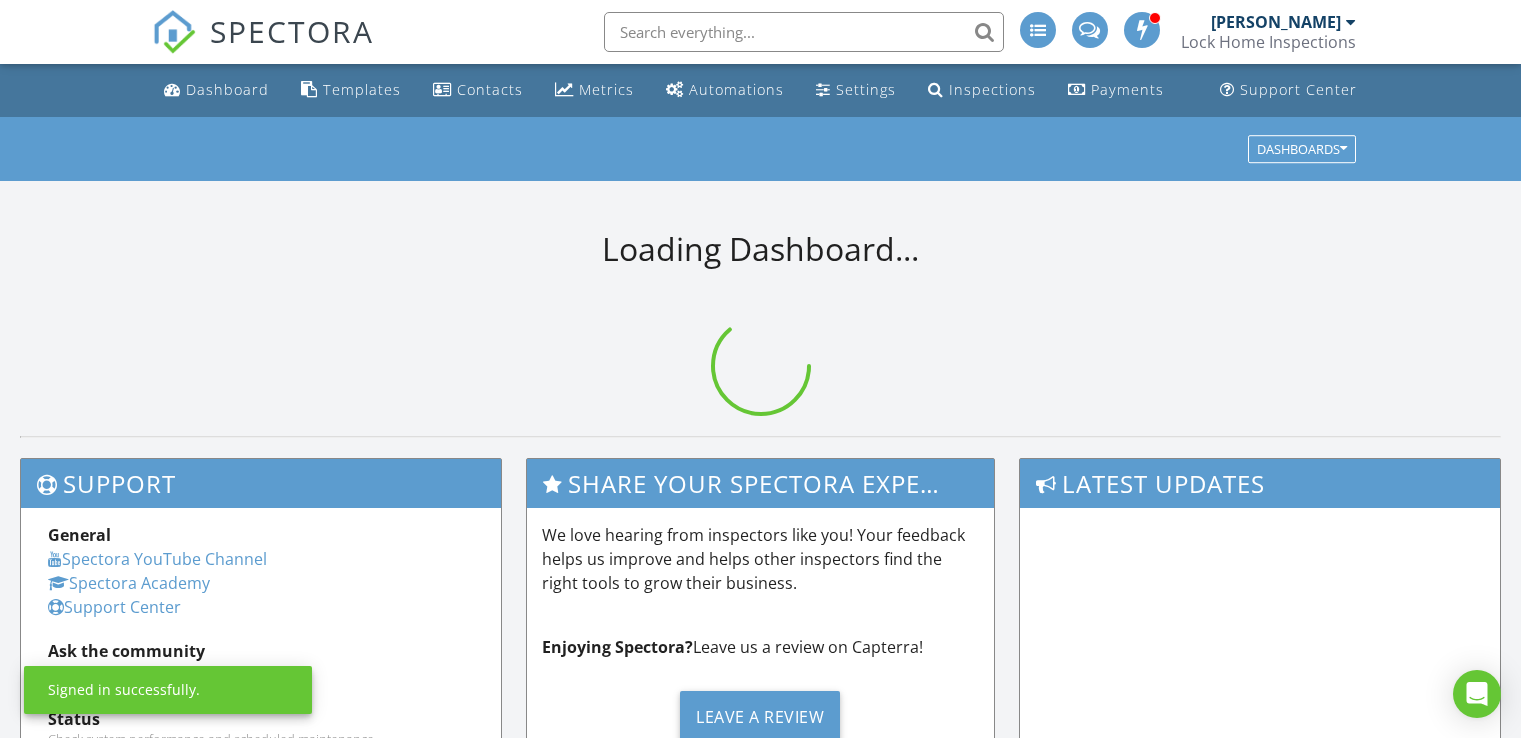 scroll, scrollTop: 0, scrollLeft: 0, axis: both 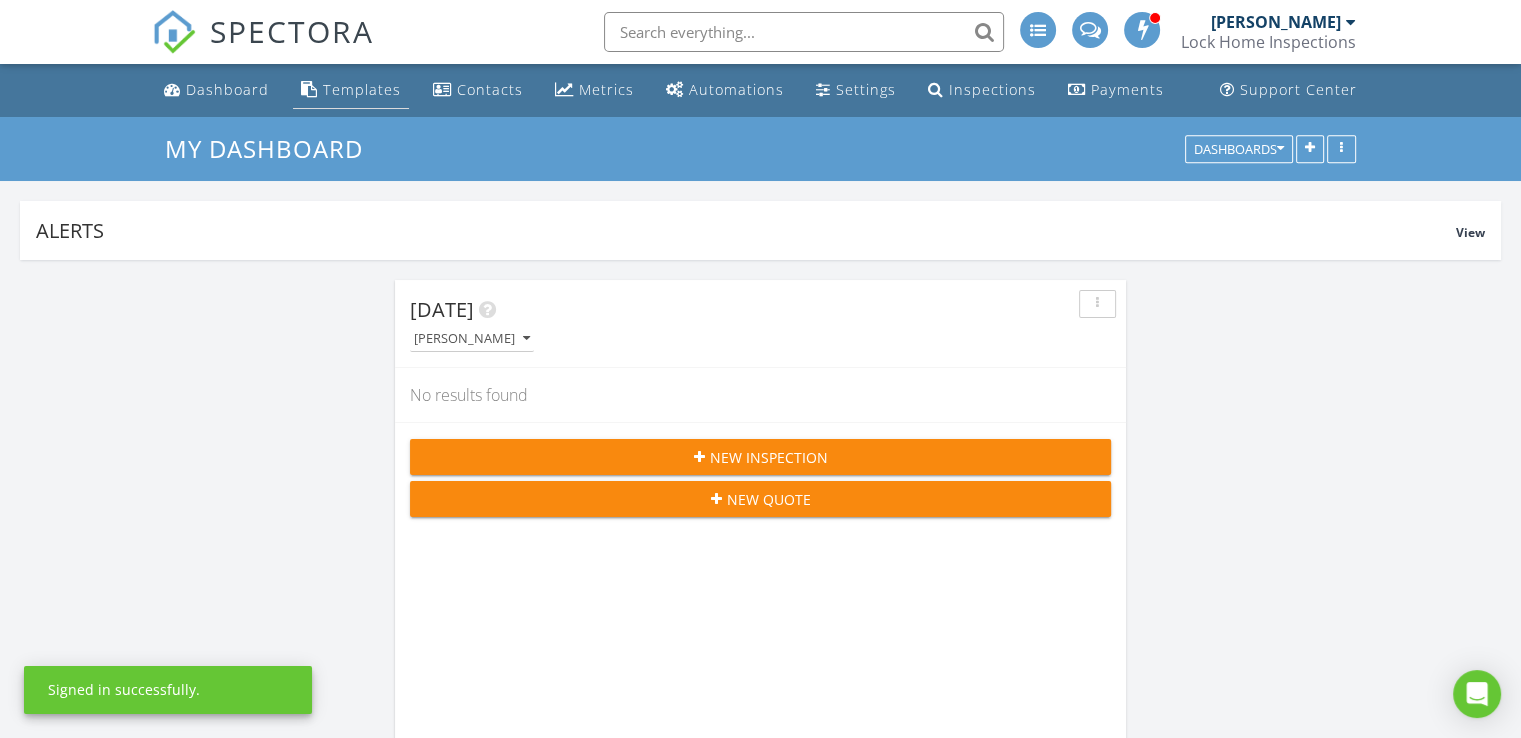 click on "Templates" at bounding box center [362, 89] 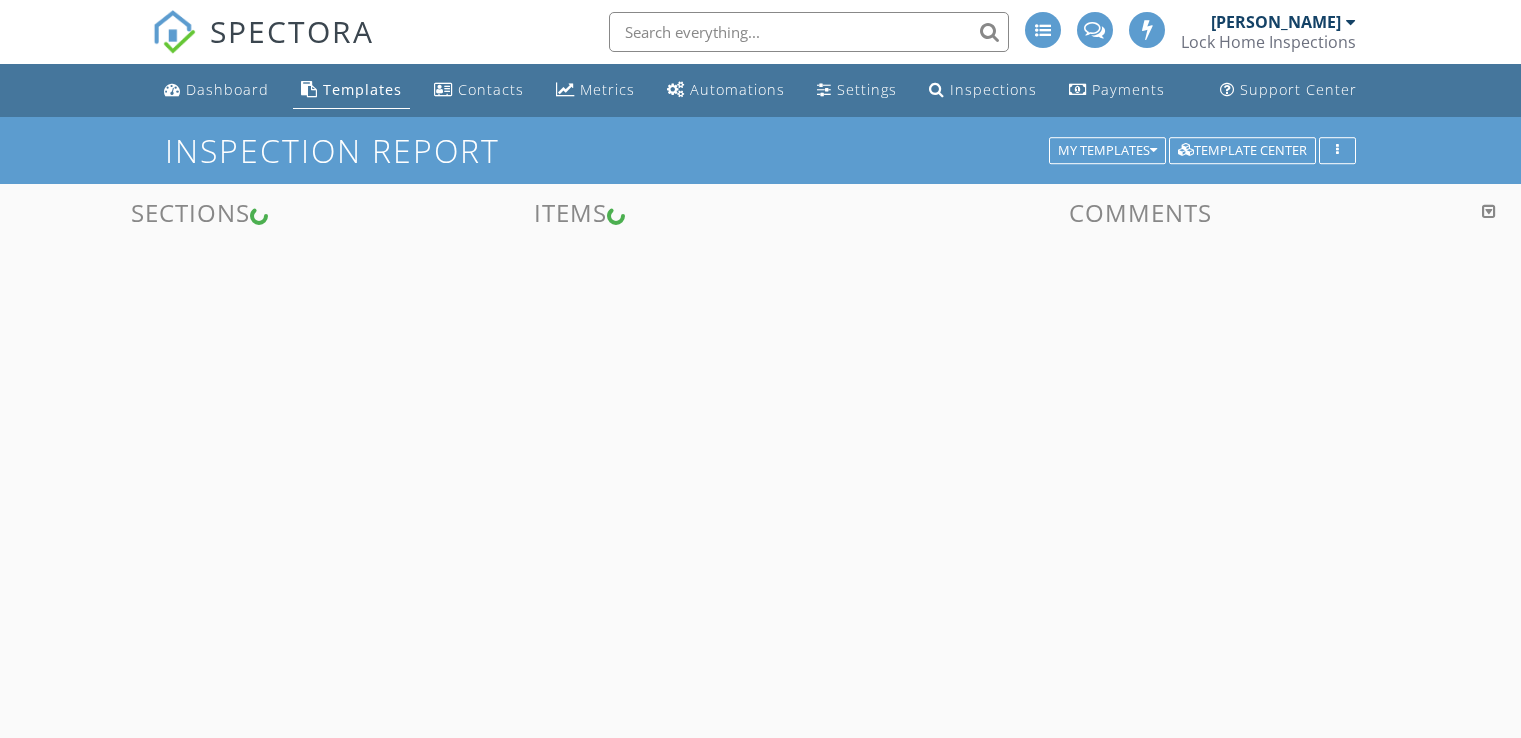 scroll, scrollTop: 0, scrollLeft: 0, axis: both 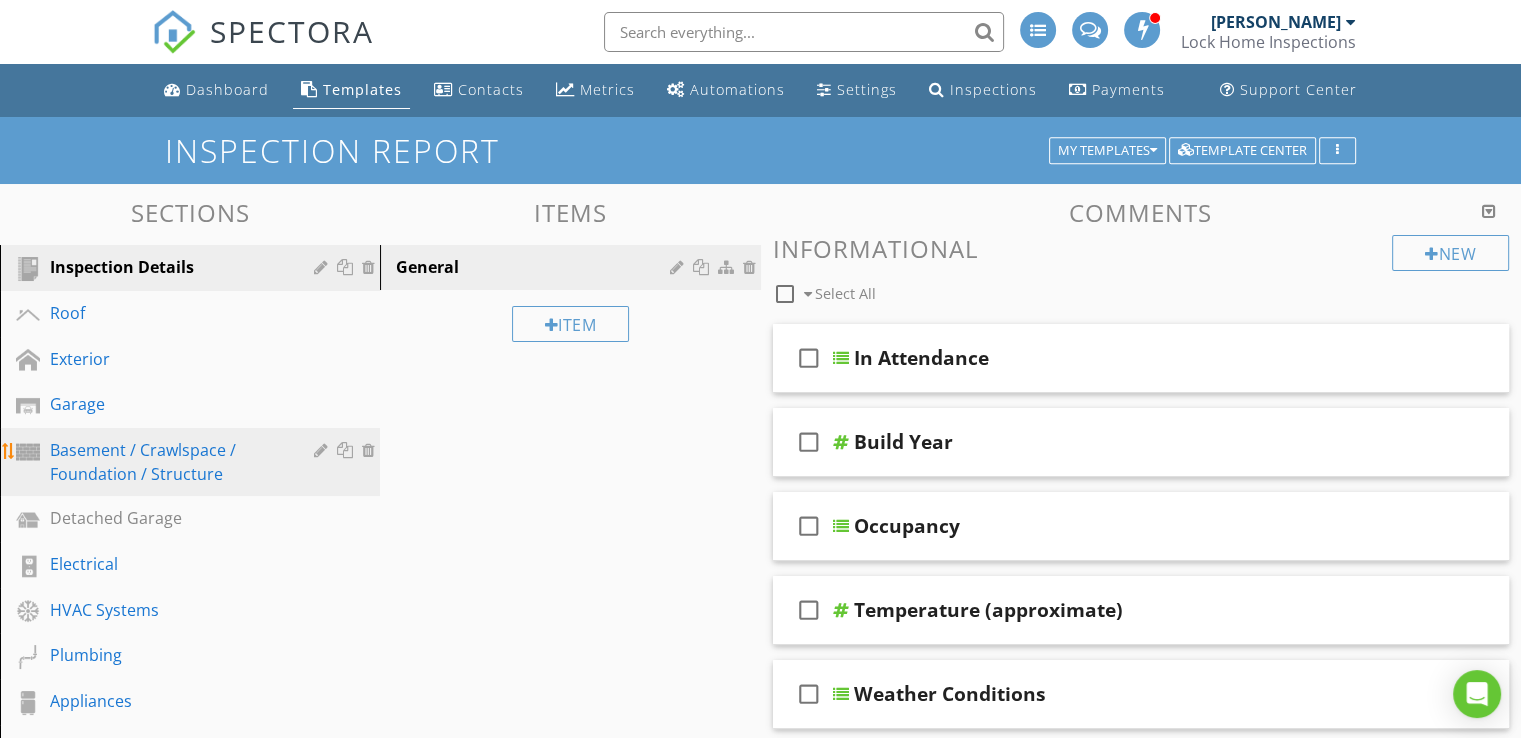 click on "Basement / Crawlspace / Foundation / Structure" at bounding box center (167, 462) 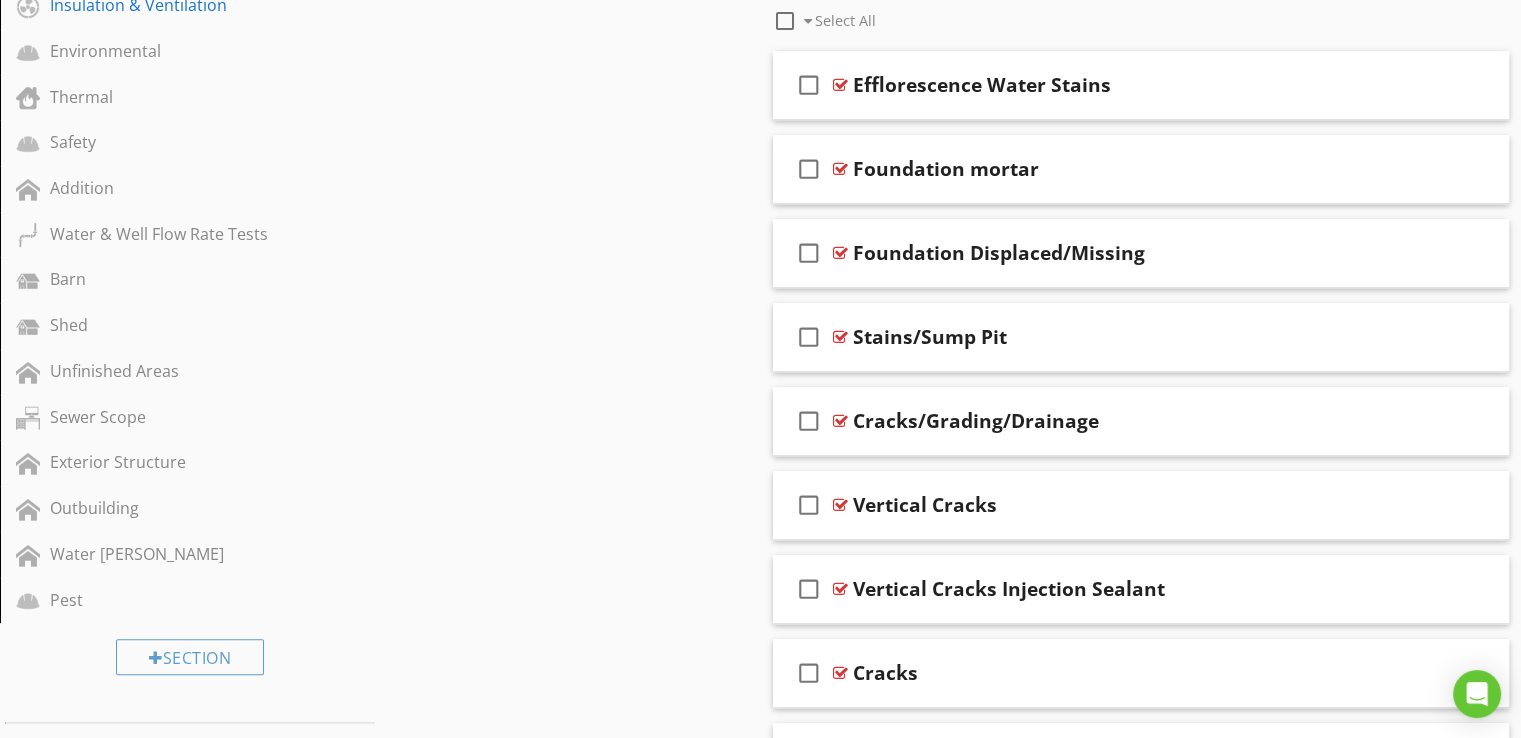 scroll, scrollTop: 864, scrollLeft: 0, axis: vertical 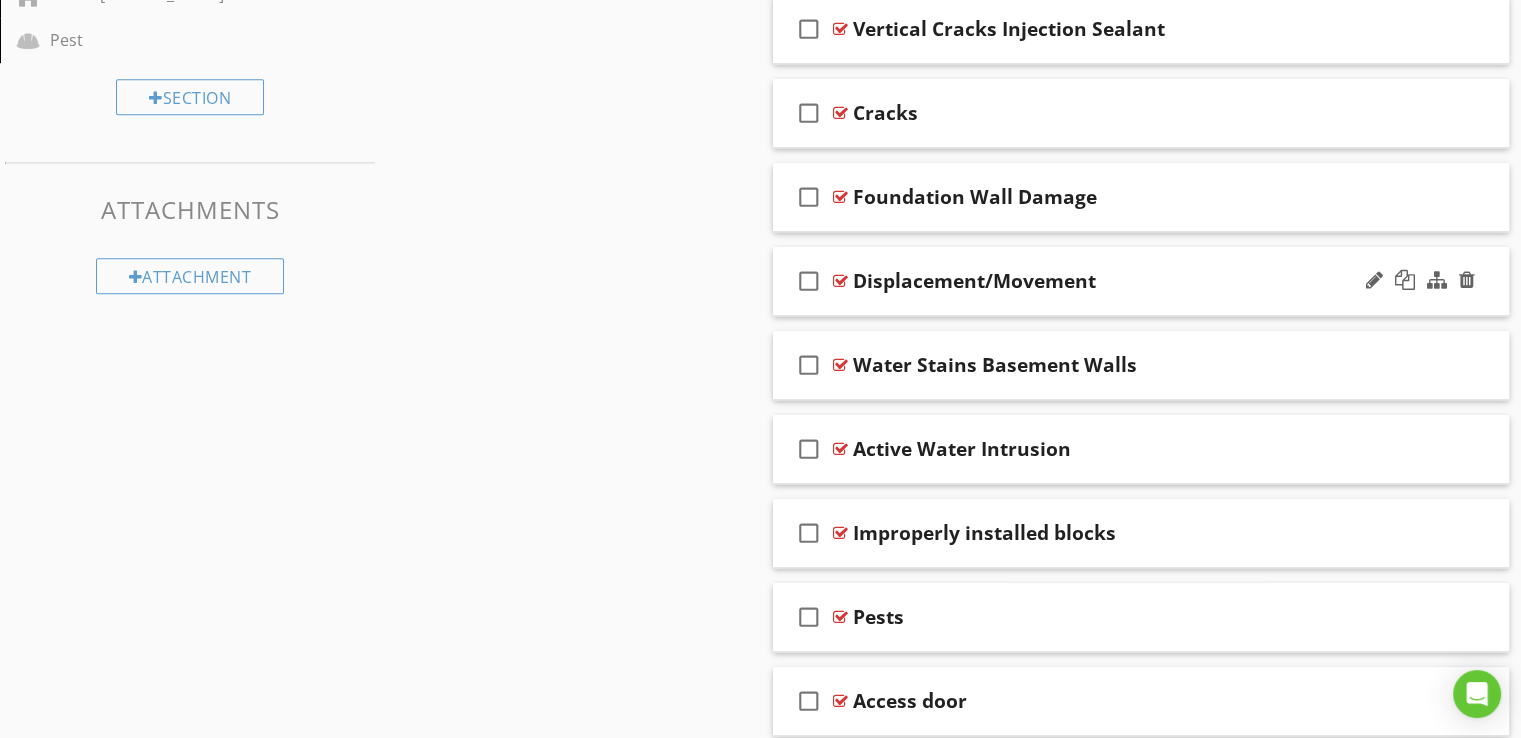 click on "check_box_outline_blank
Displacement/Movement" at bounding box center [1141, 281] 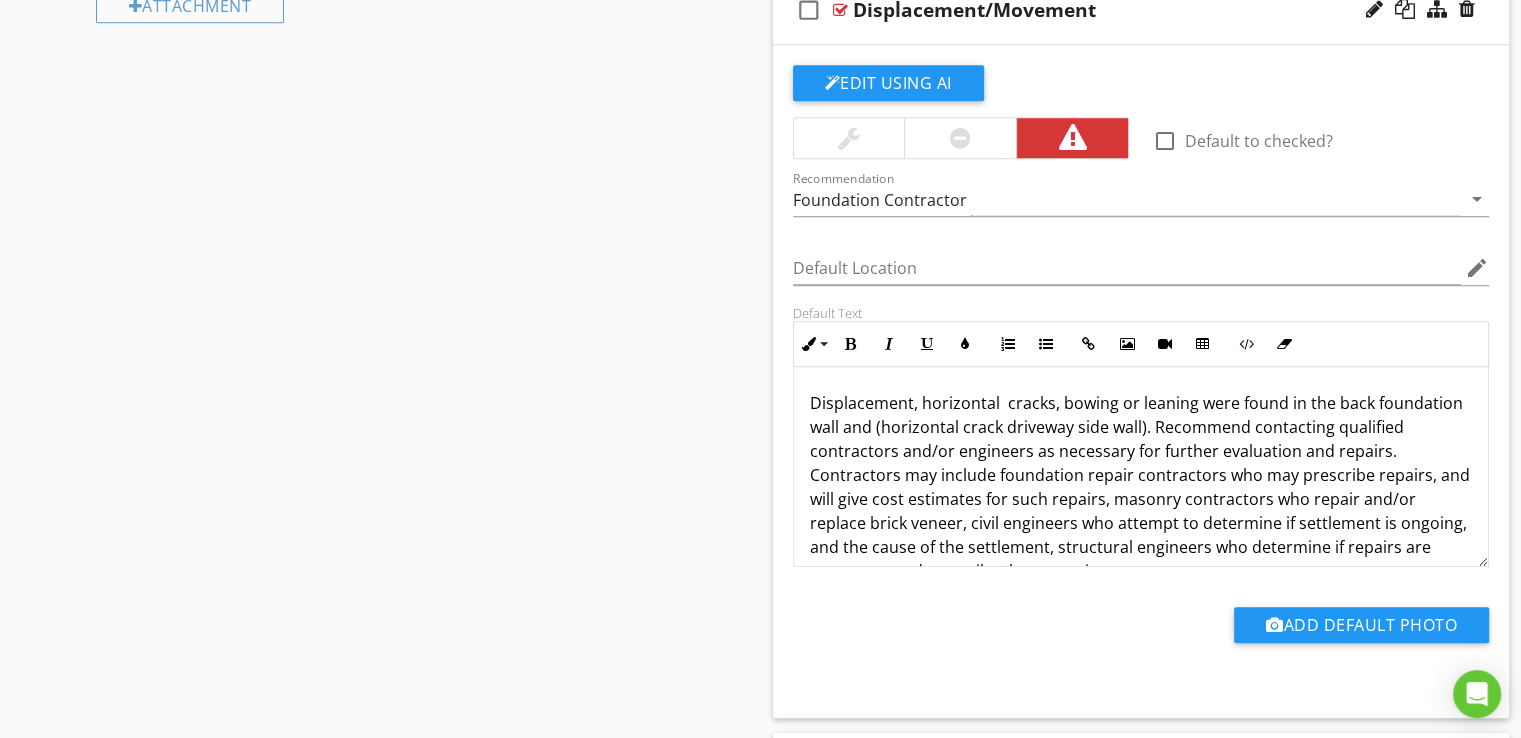 scroll, scrollTop: 1724, scrollLeft: 0, axis: vertical 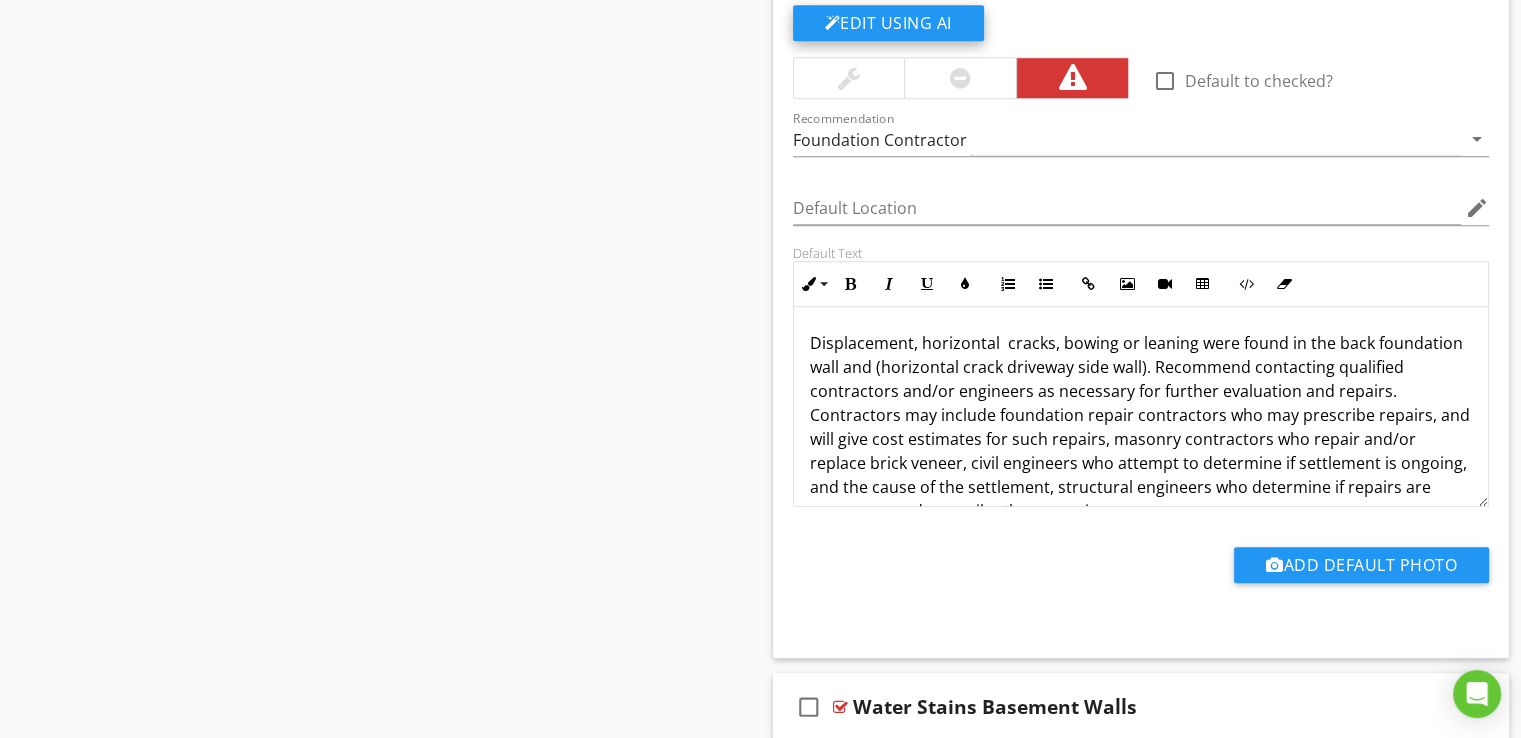 click on "Edit Using AI" at bounding box center [888, 23] 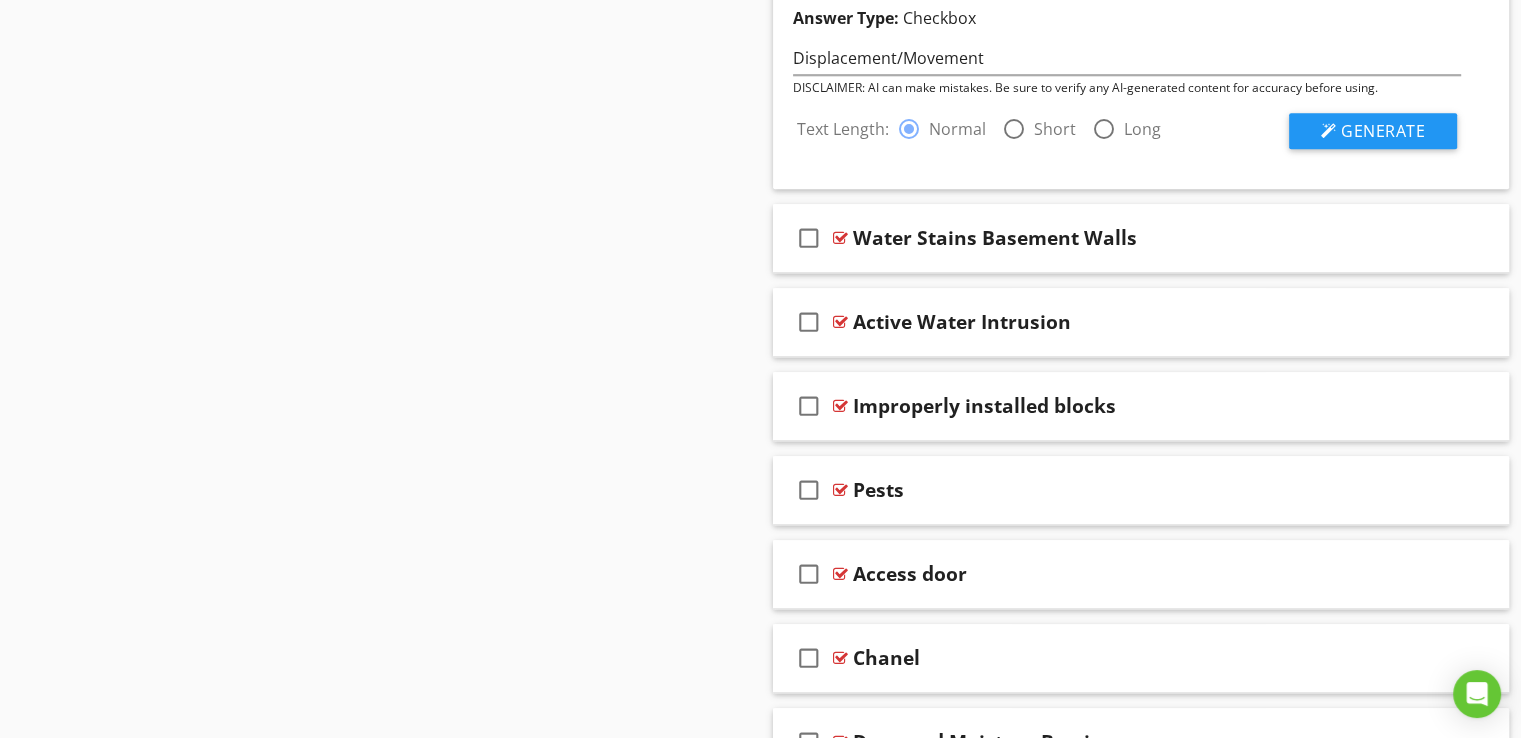 click at bounding box center (909, 129) 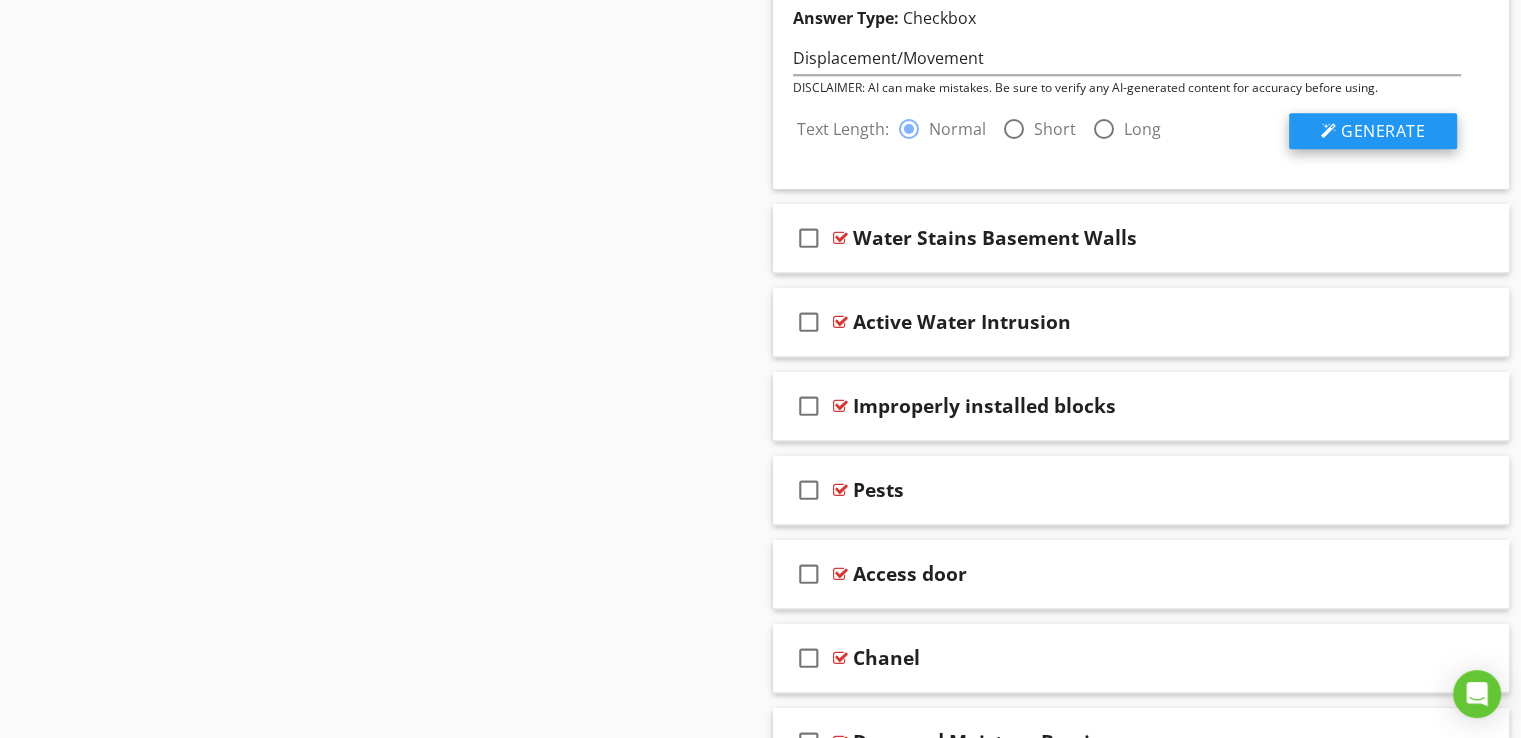 click on "Generate" at bounding box center [1383, 131] 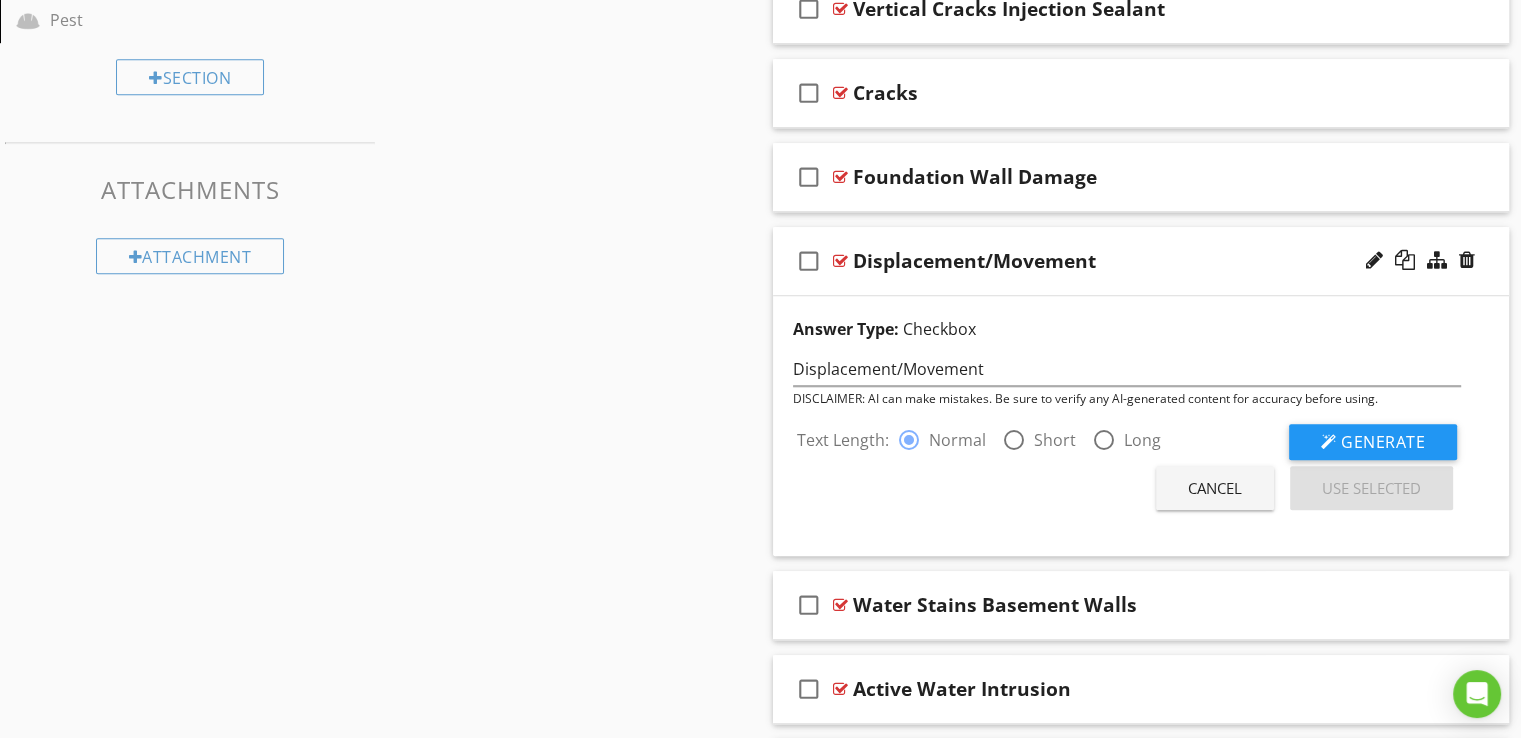 scroll, scrollTop: 1416, scrollLeft: 0, axis: vertical 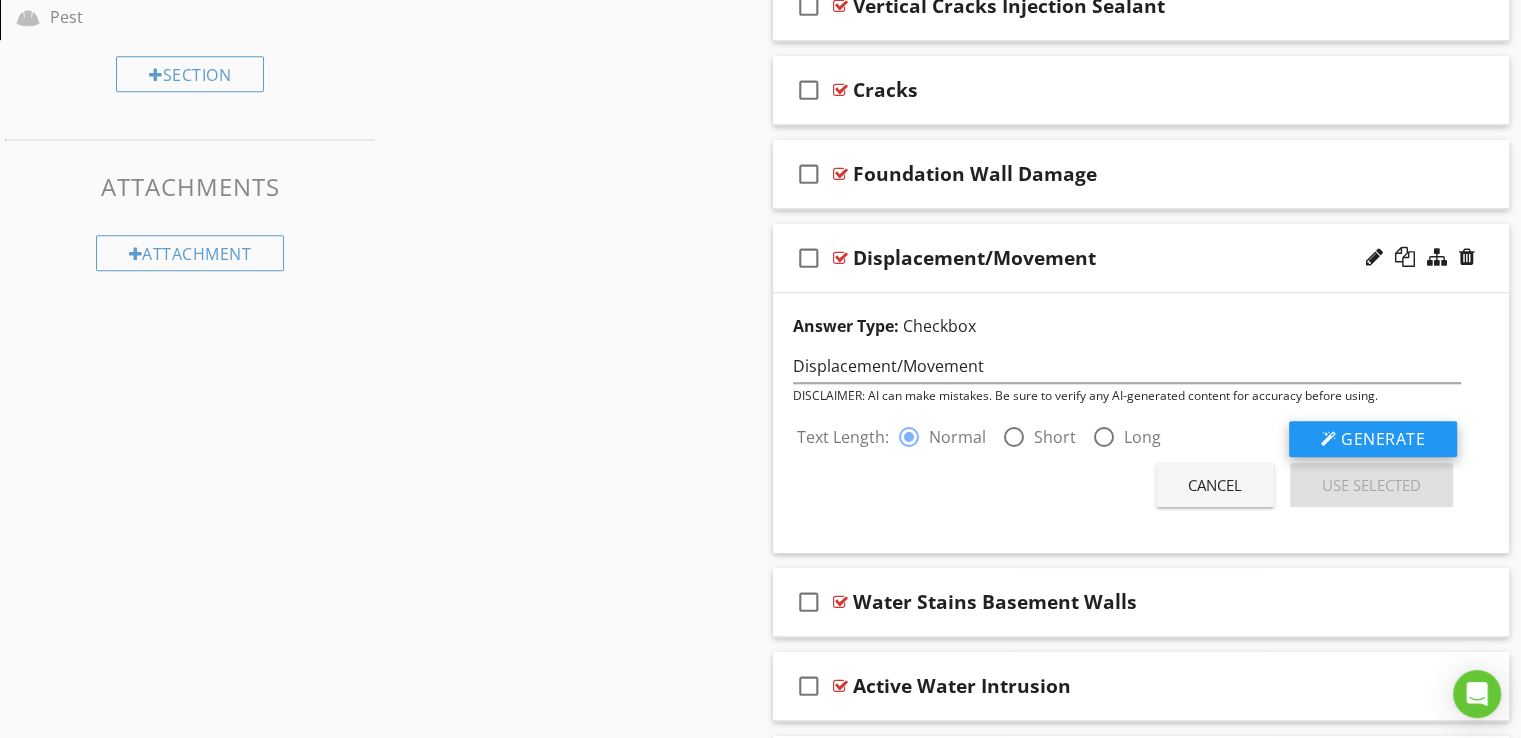 click on "Generate" at bounding box center [1383, 439] 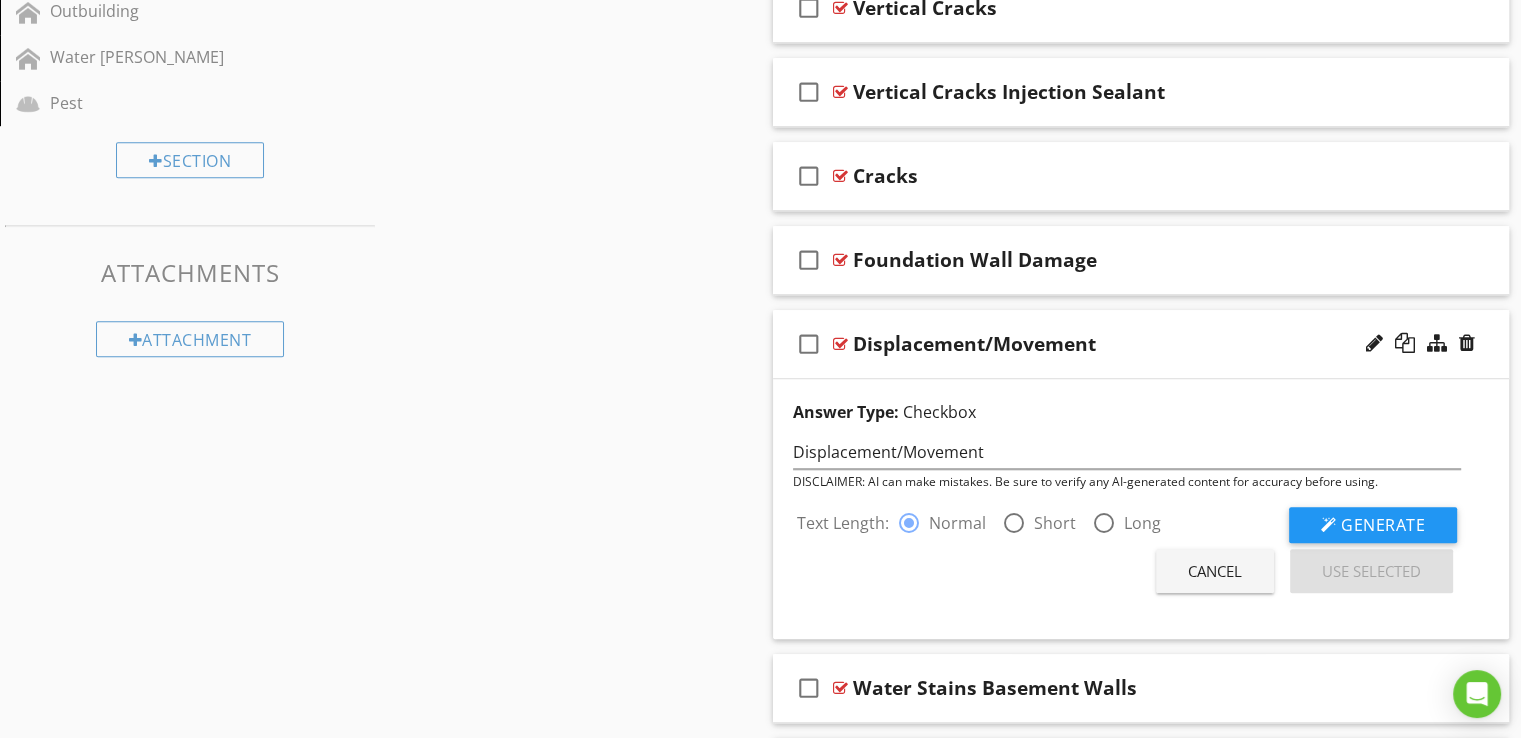 scroll, scrollTop: 1293, scrollLeft: 0, axis: vertical 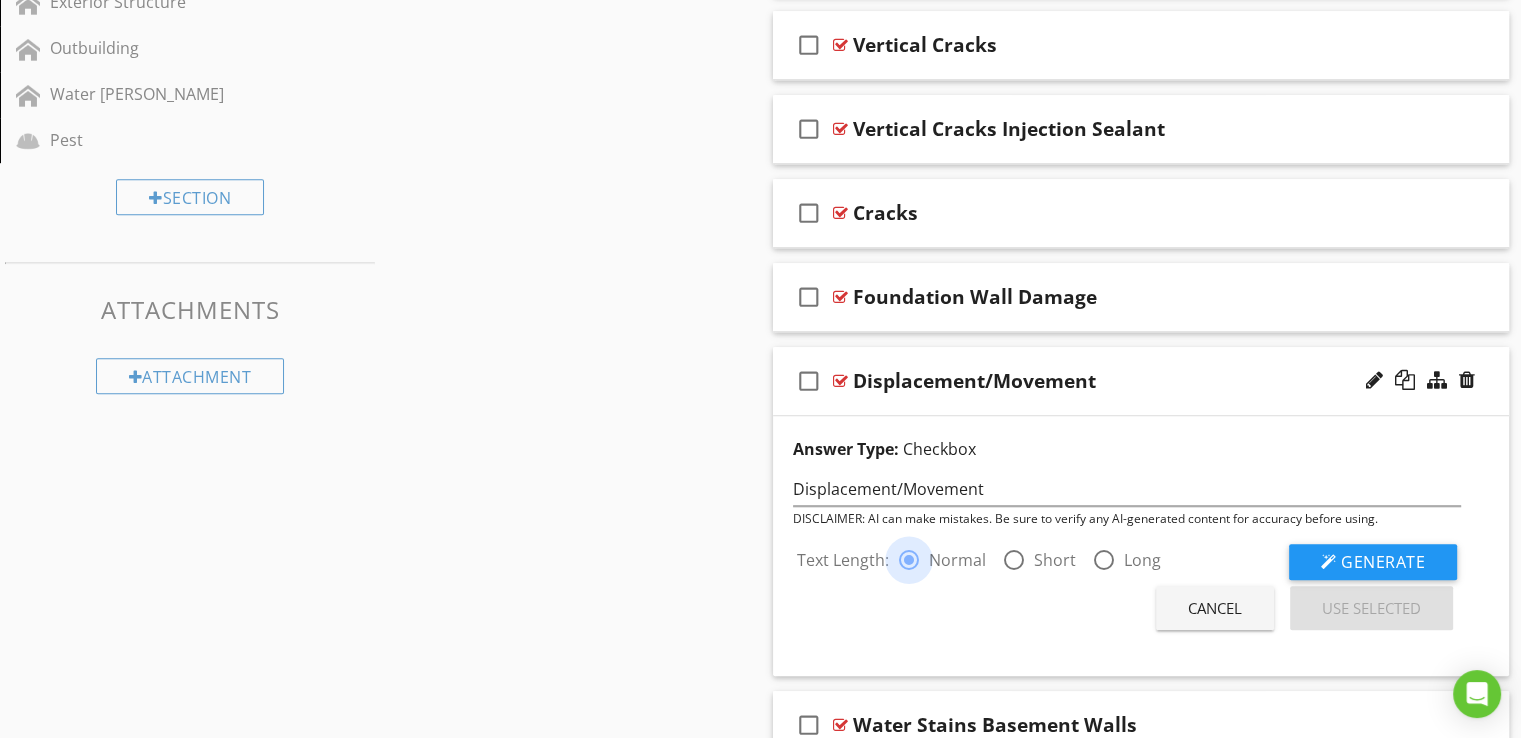 click at bounding box center (909, 560) 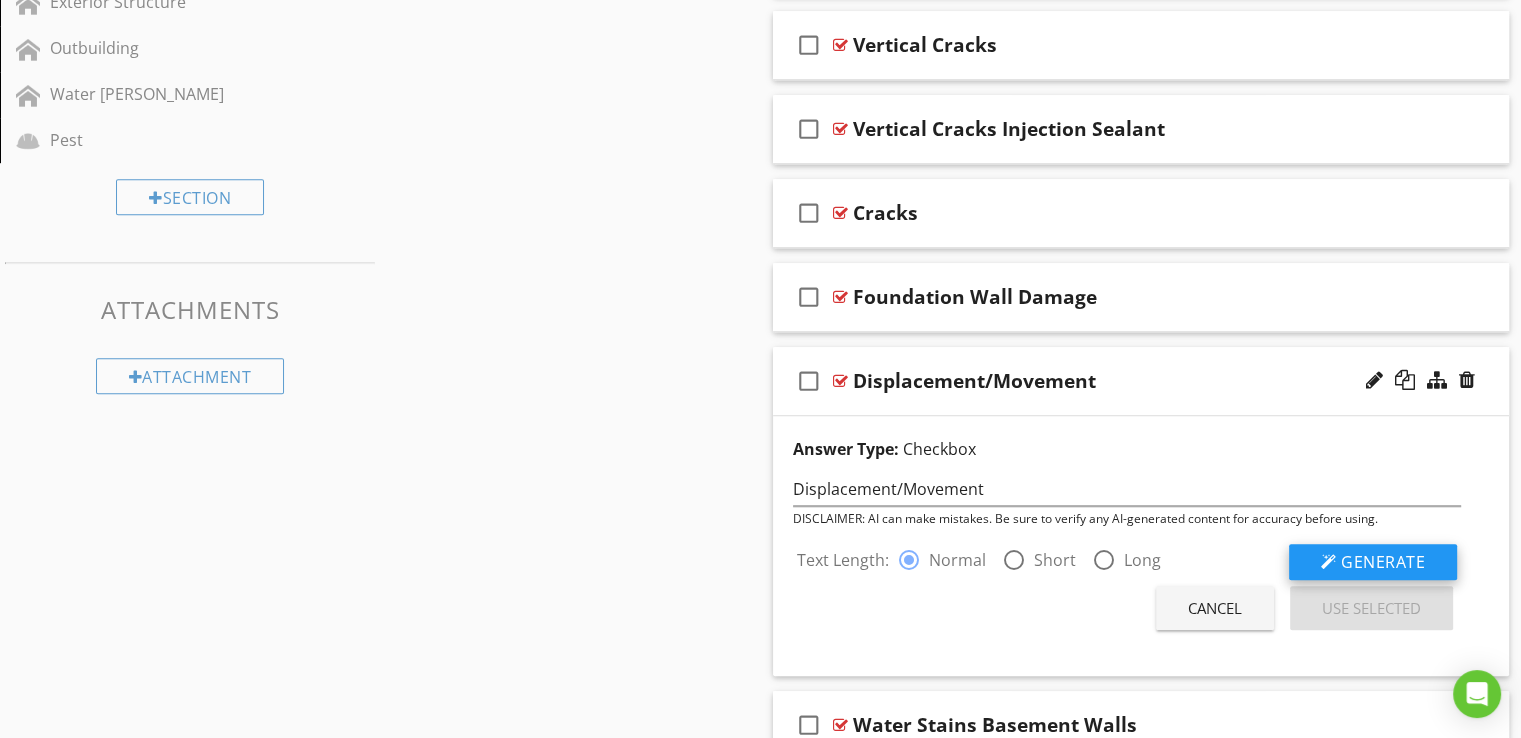 click on "Generate" at bounding box center (1383, 562) 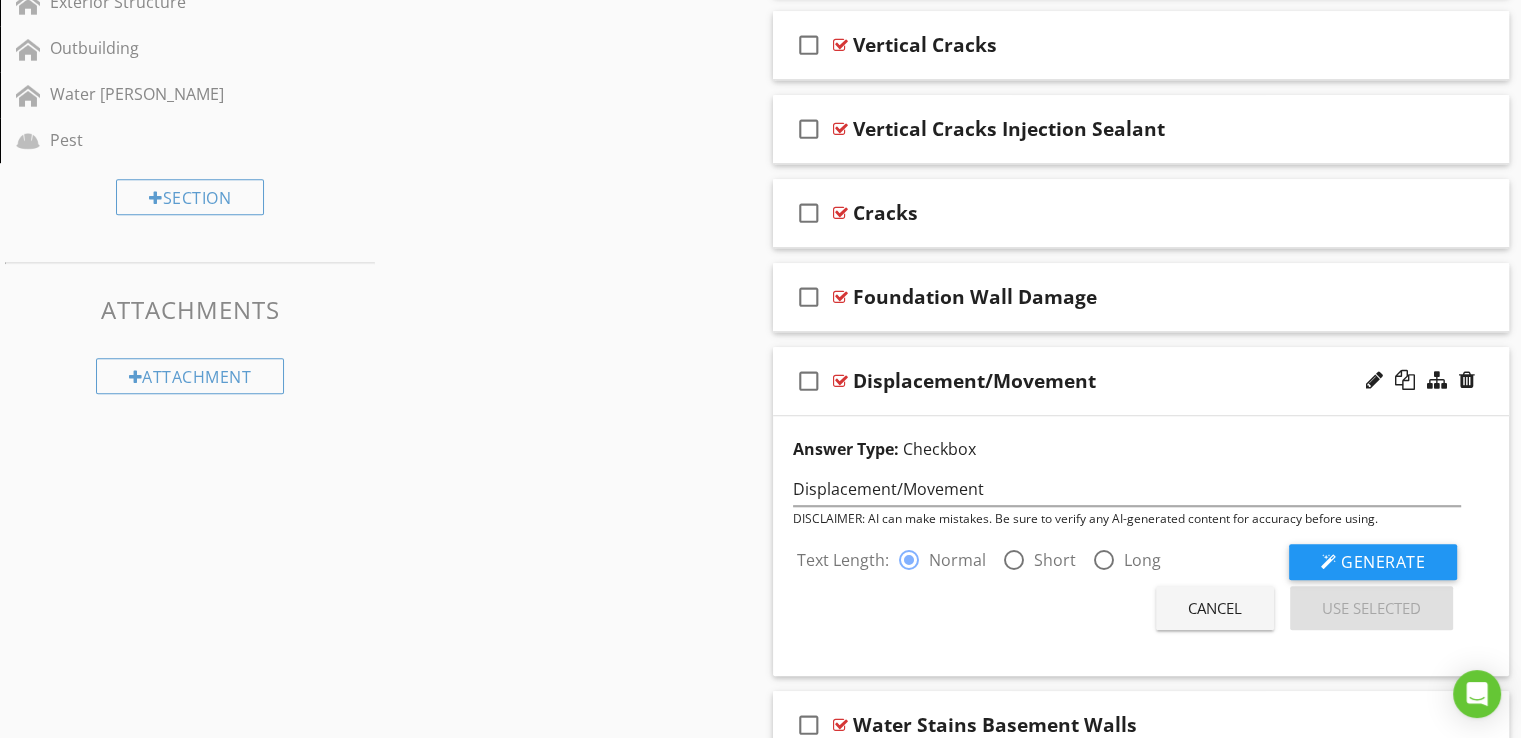 click on "Cancel" at bounding box center [1215, 608] 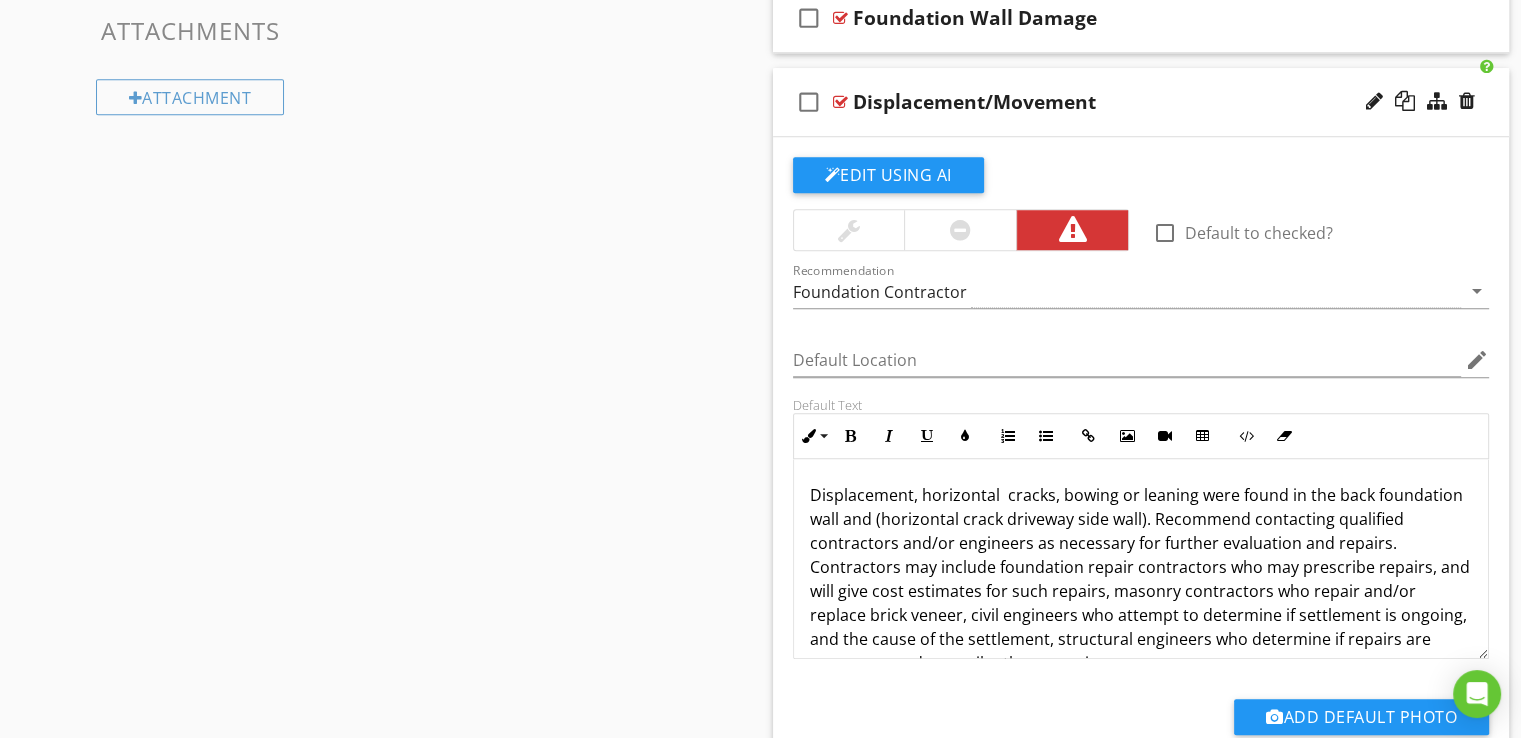 scroll, scrollTop: 1564, scrollLeft: 0, axis: vertical 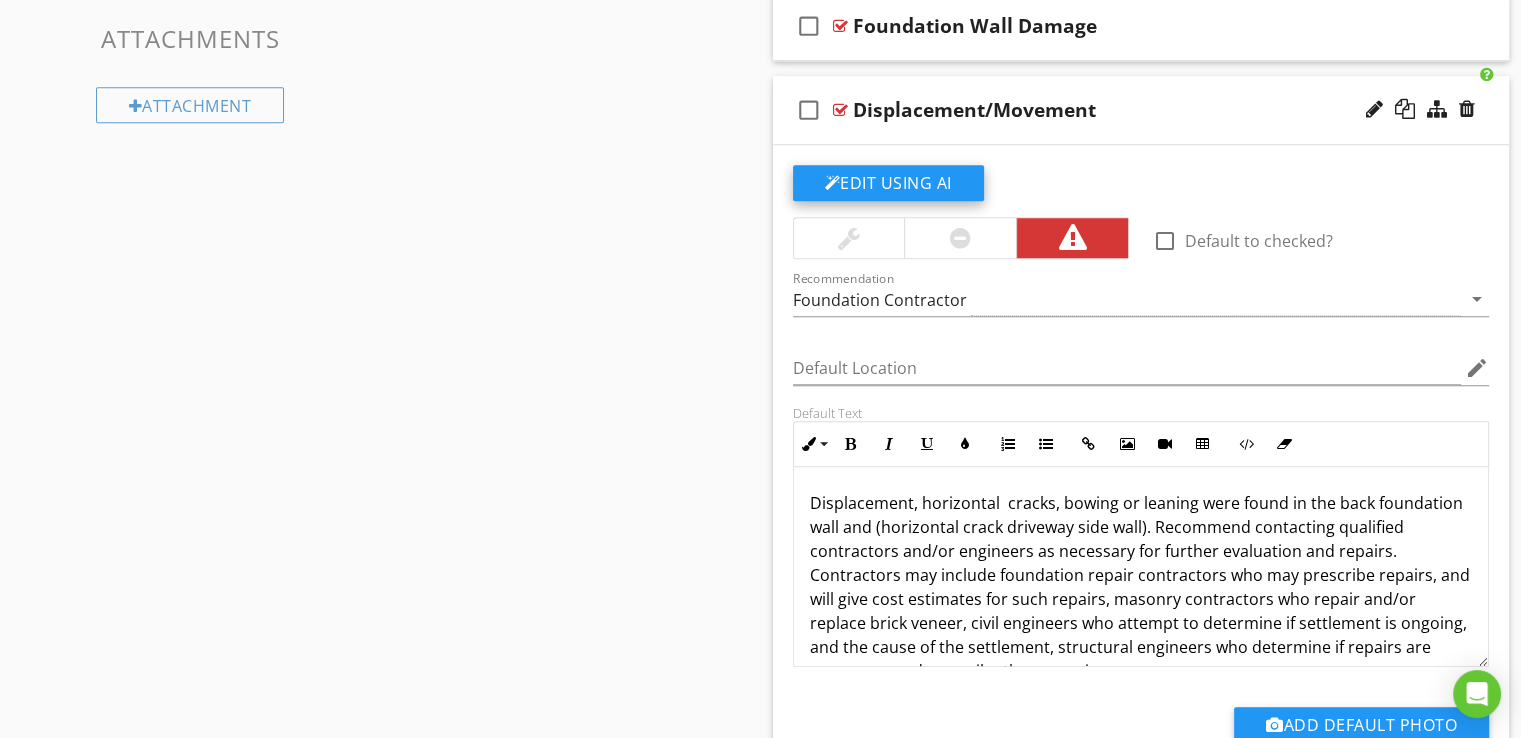 click on "Edit Using AI" at bounding box center (888, 183) 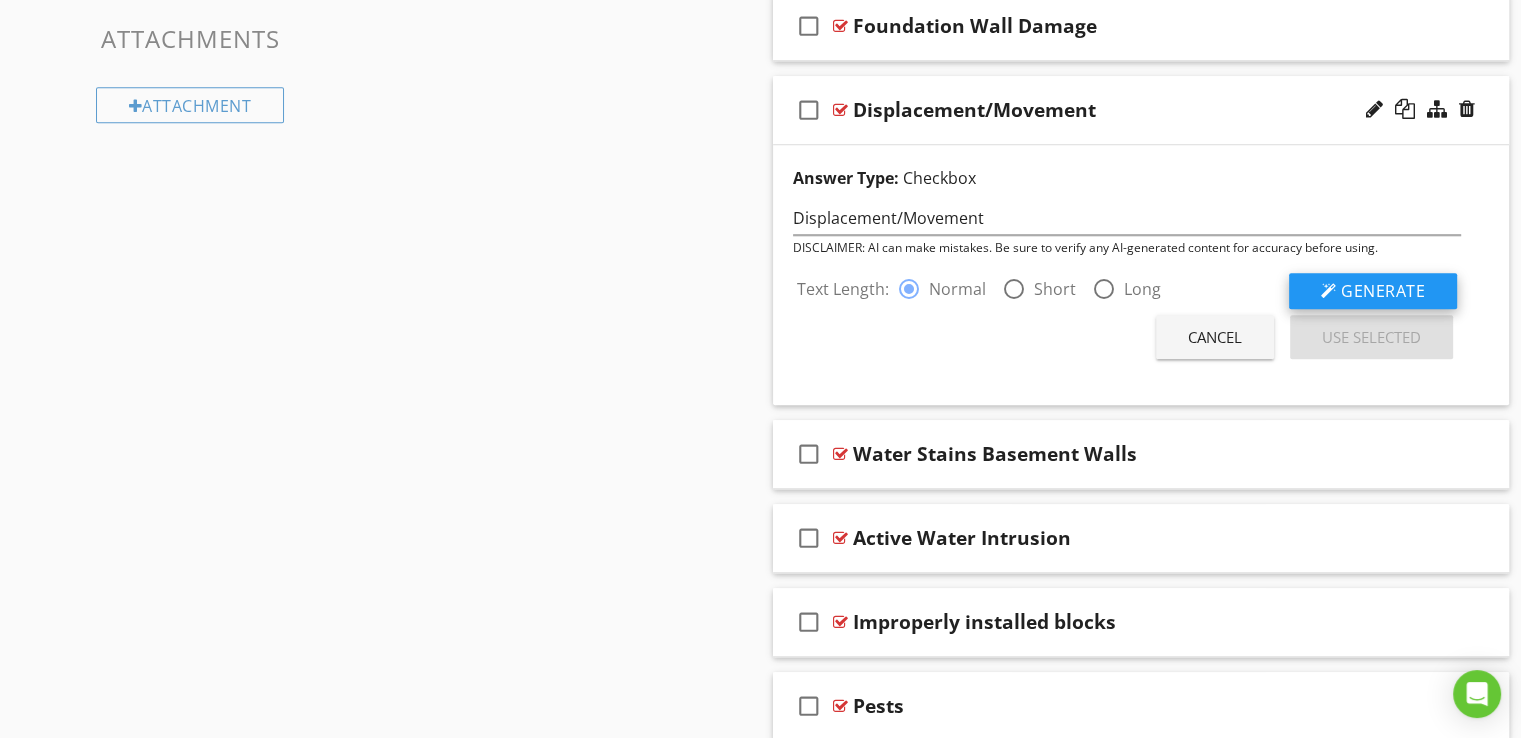 click on "Generate" at bounding box center (1383, 291) 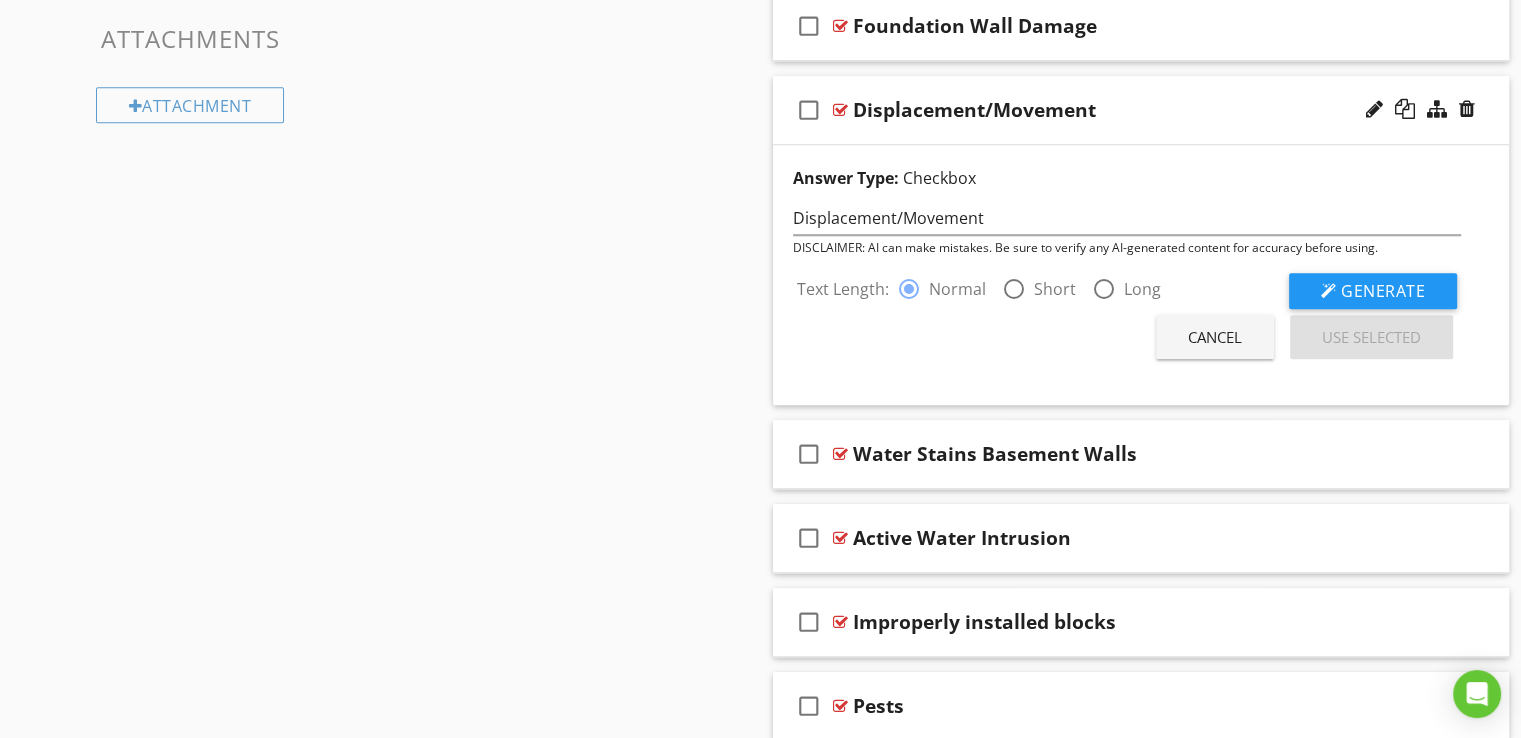 click on "Cancel" at bounding box center [1215, 337] 